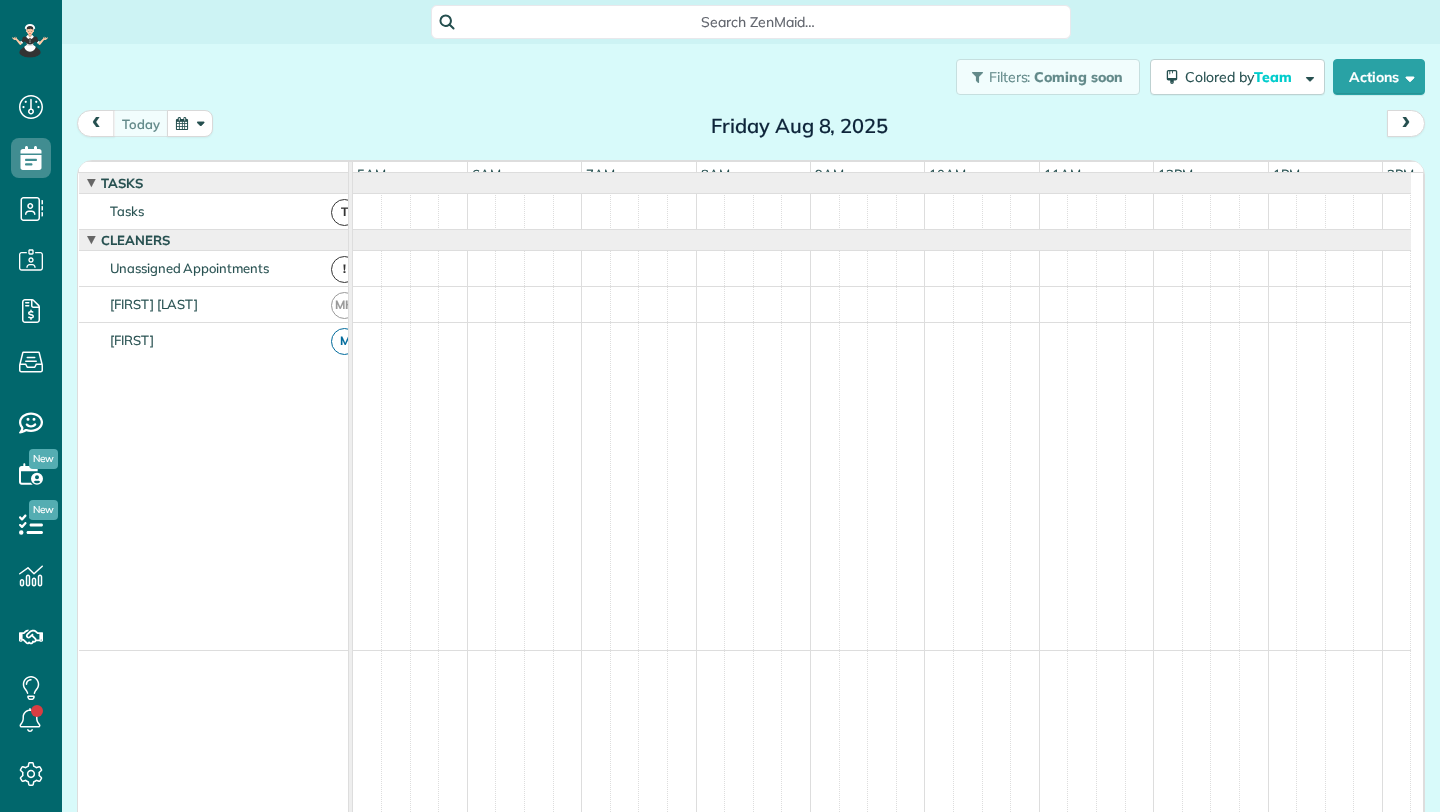 scroll, scrollTop: 0, scrollLeft: 0, axis: both 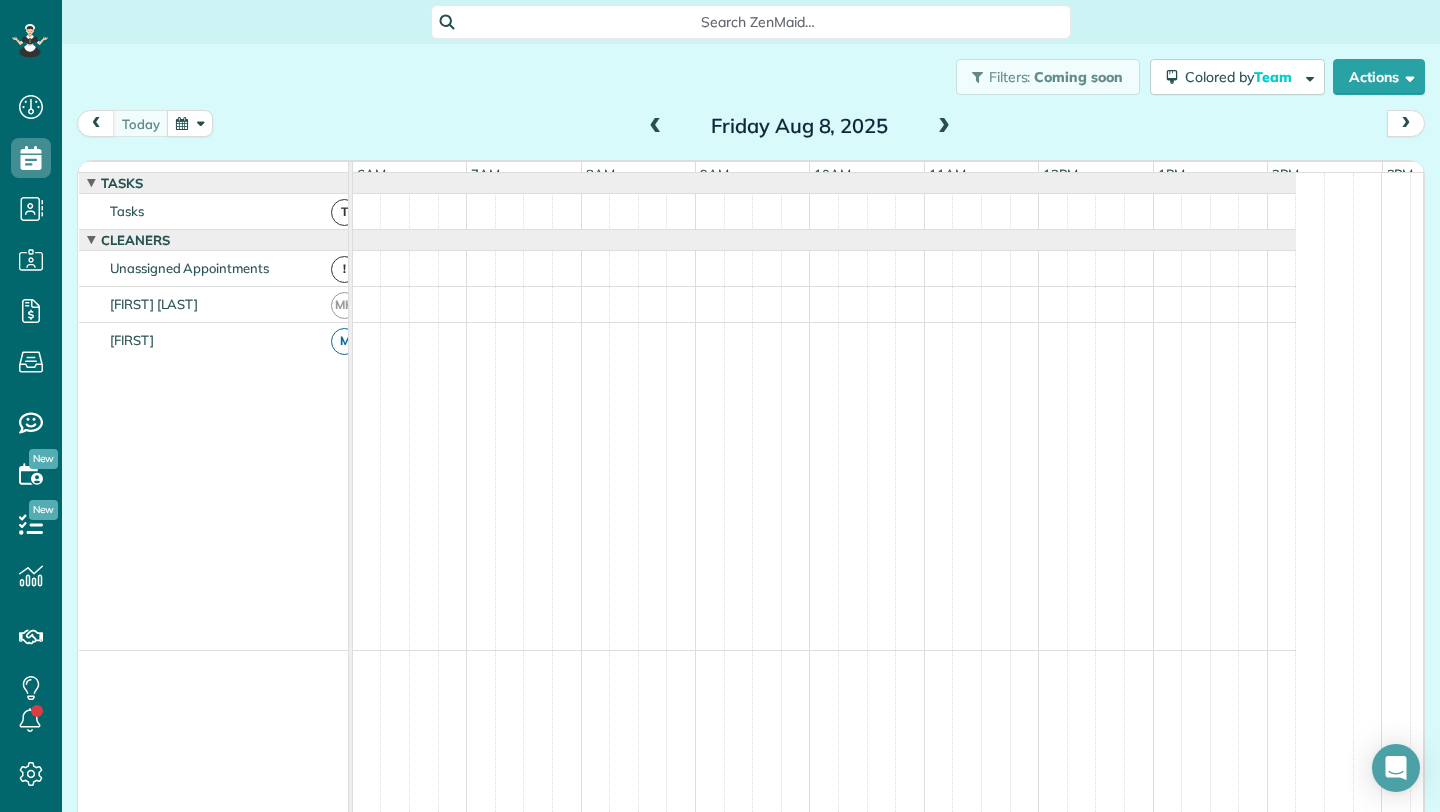 click at bounding box center (656, 127) 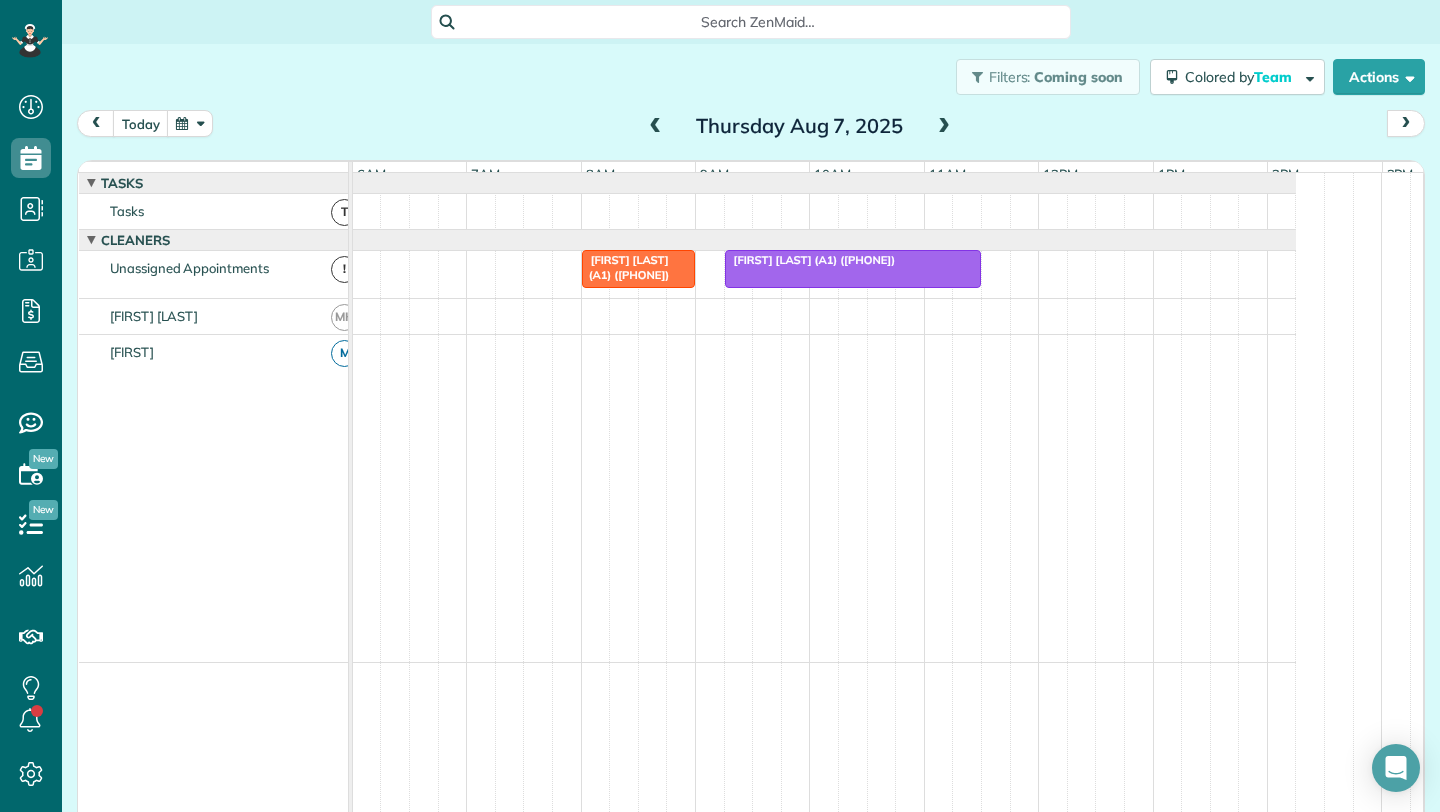 click on "Beth George (A1) (+16308050017)" at bounding box center [626, 267] 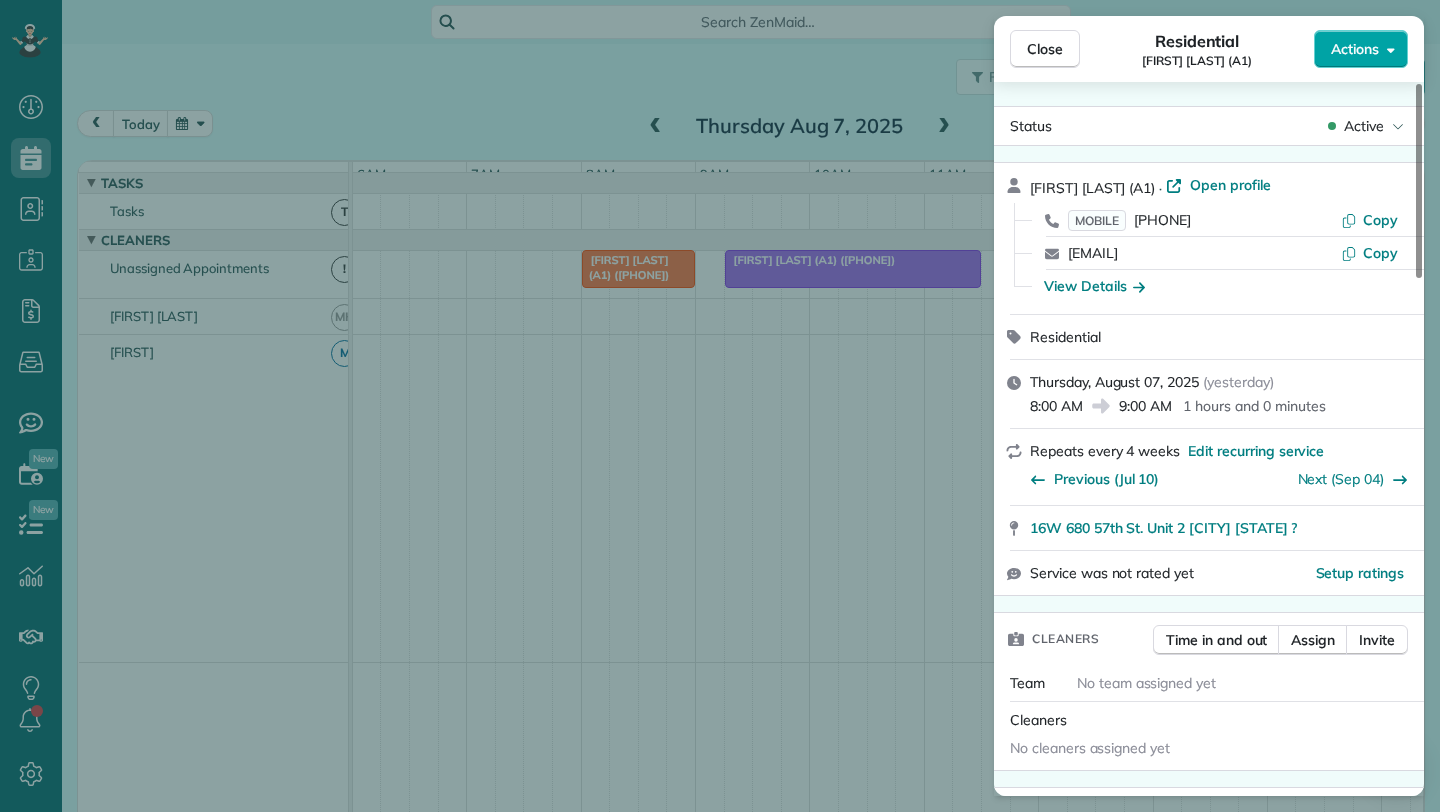 click on "Actions" at bounding box center (1361, 49) 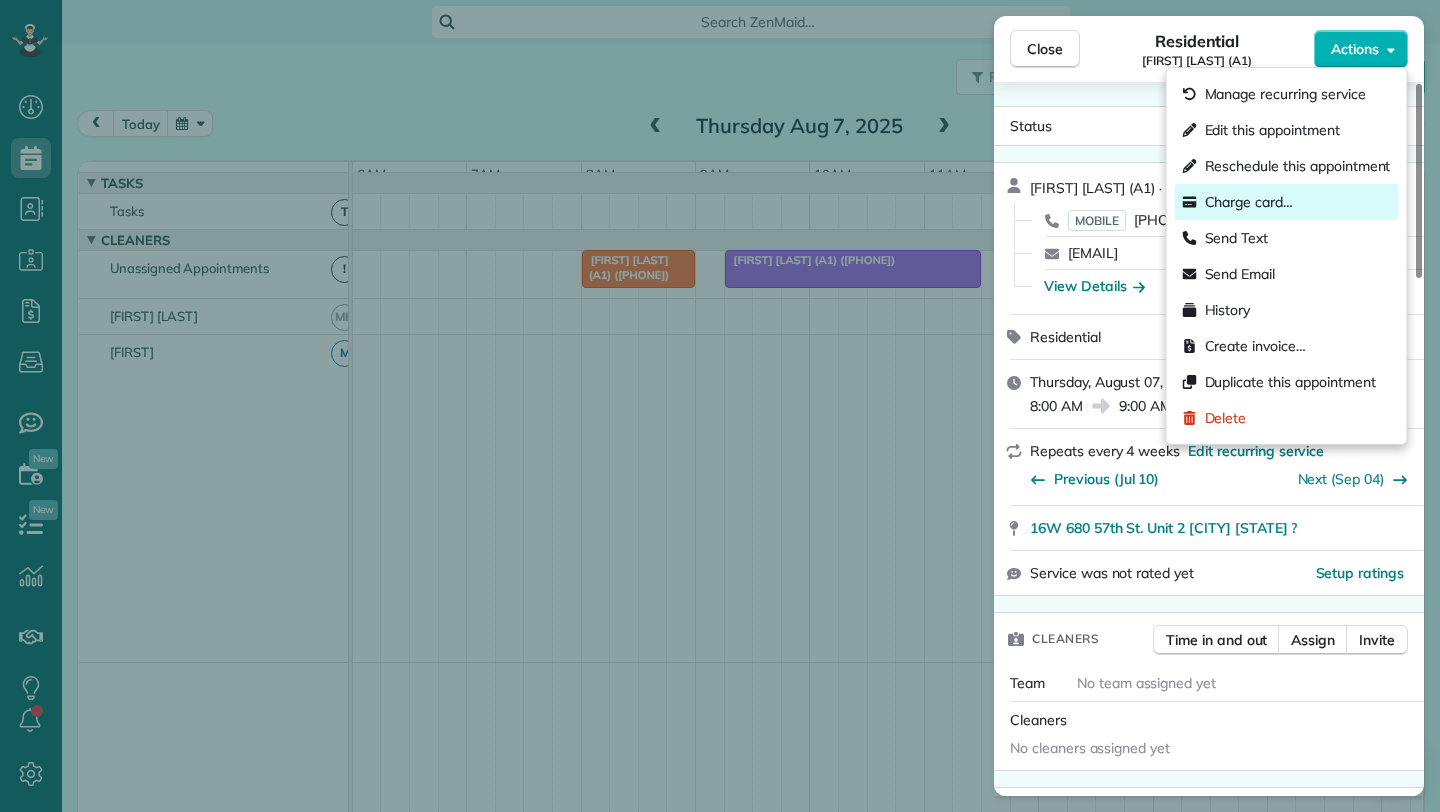 click on "Charge card…" at bounding box center (1249, 202) 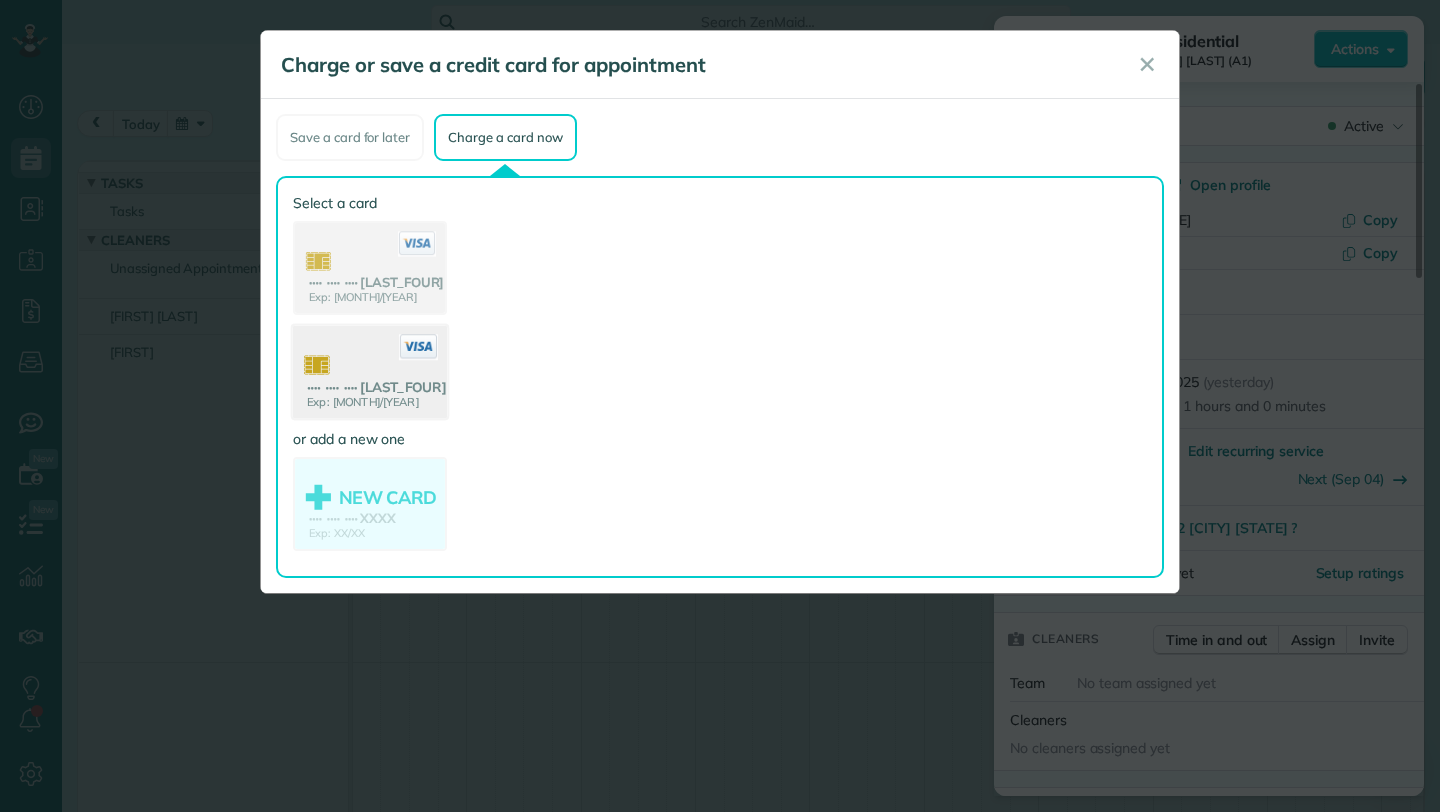 click 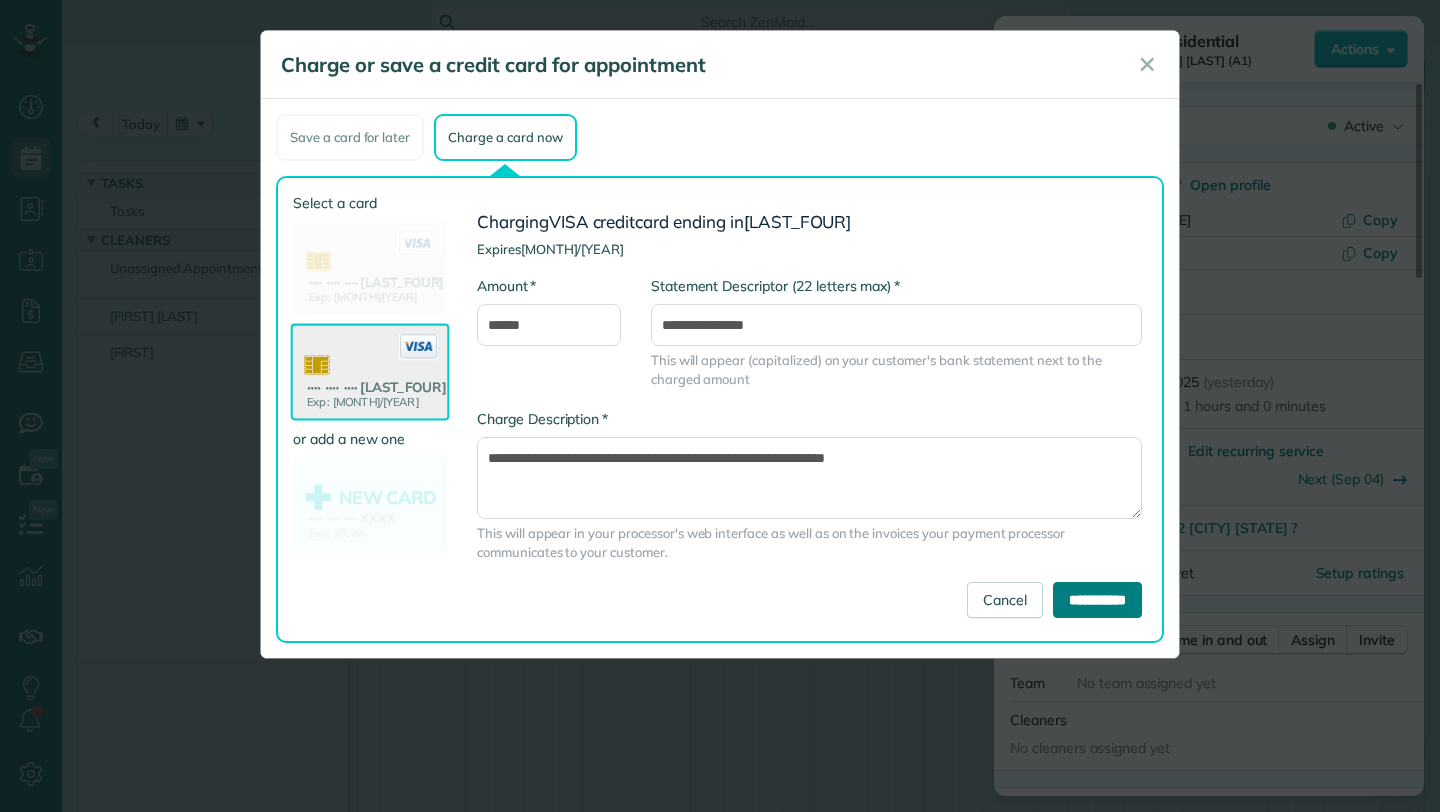 click on "**********" at bounding box center [1097, 600] 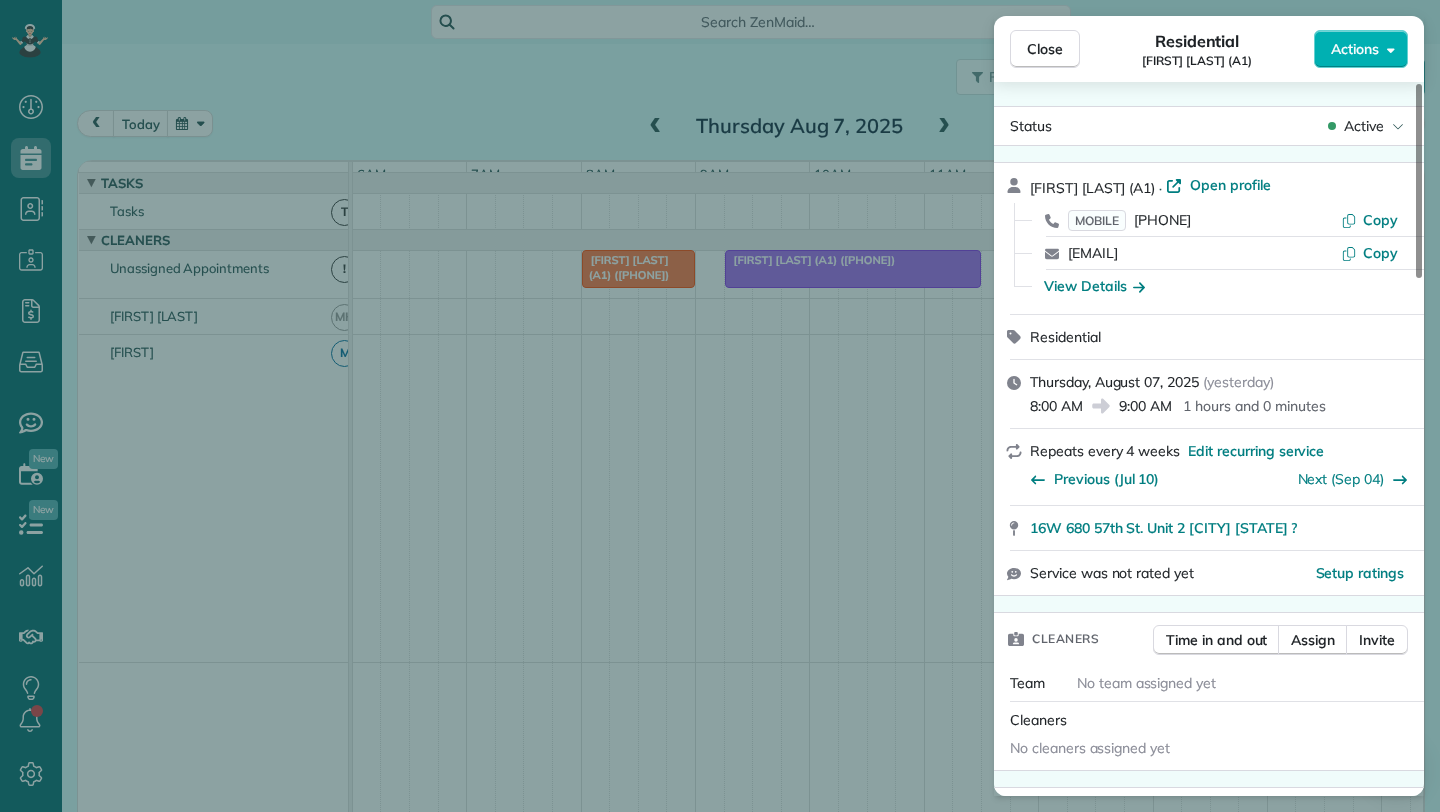 click on "Close Residential Beth George (A1) Actions Status Active Beth George (A1) · Open profile MOBILE (630) 805-0017 Copy mbgeorge110@gmail.com Copy View Details Residential Thursday, August 07, 2025 ( yesterday ) 8:00 AM 9:00 AM 1 hours and 0 minutes Repeats every 4 weeks Edit recurring service Previous (Jul 10) Next (Sep 04) 16W 680 57th St. Unit 2 Clarendon Hills Illinois ? Service was not rated yet Setup ratings Cleaners Time in and out Assign Invite Team No team assigned yet Cleaners No cleaners assigned yet Checklist Try Now Keep this appointment up to your standards. Stay on top of every detail, keep your cleaners organised, and your client happy. Assign a checklist Watch a 5 min demo Billing Billing actions Service Service Price (1x $150.00) $150.00 Add an item Overcharge $0.00 Discount $0.00 Coupon discount - Primary tax - Secondary tax - Total appointment price $150.00 Tips collected $0.00 Paid by card Total including tip $150.00 Get paid online in no-time! Charge customer credit card Clean Trac  No 0 3" at bounding box center [720, 406] 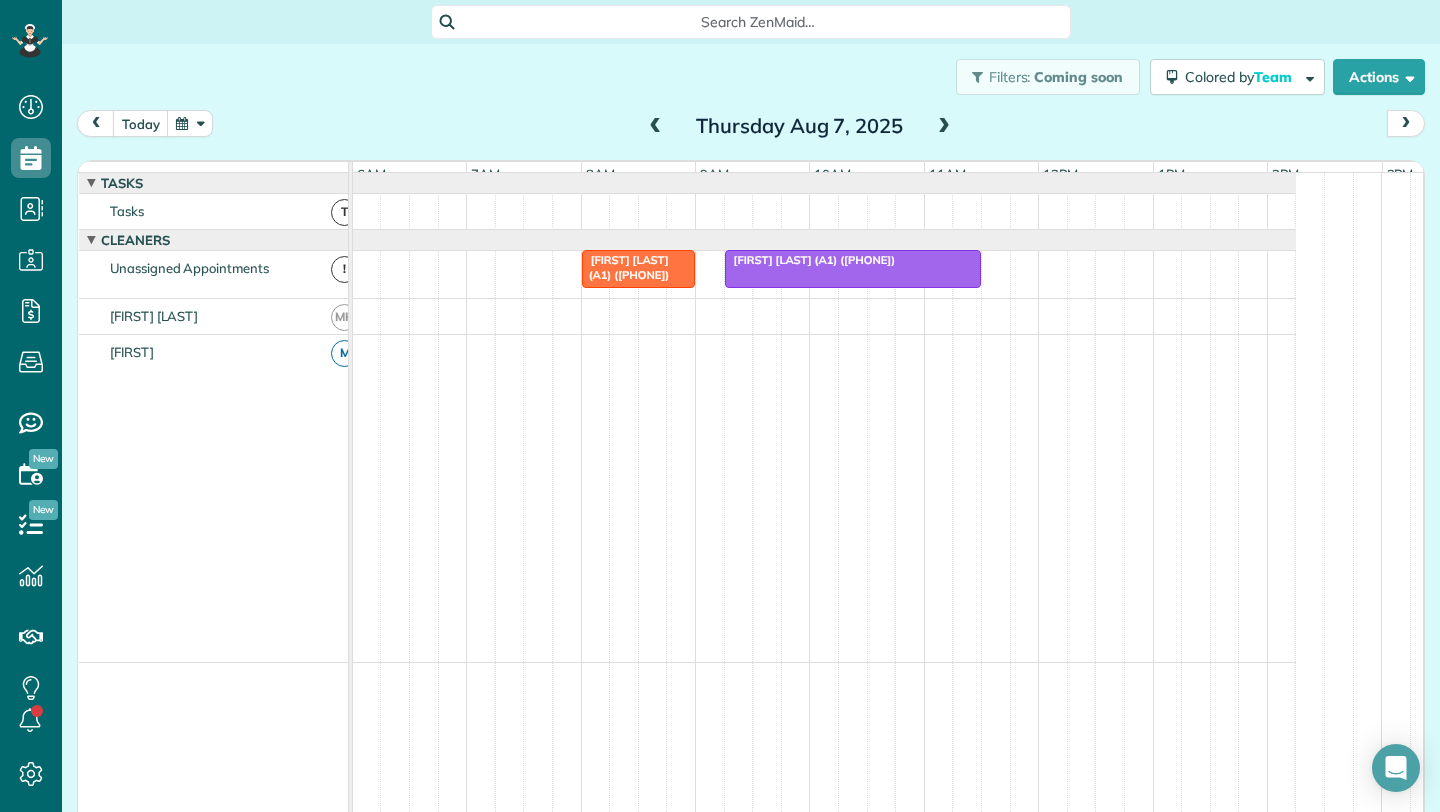click at bounding box center [853, 269] 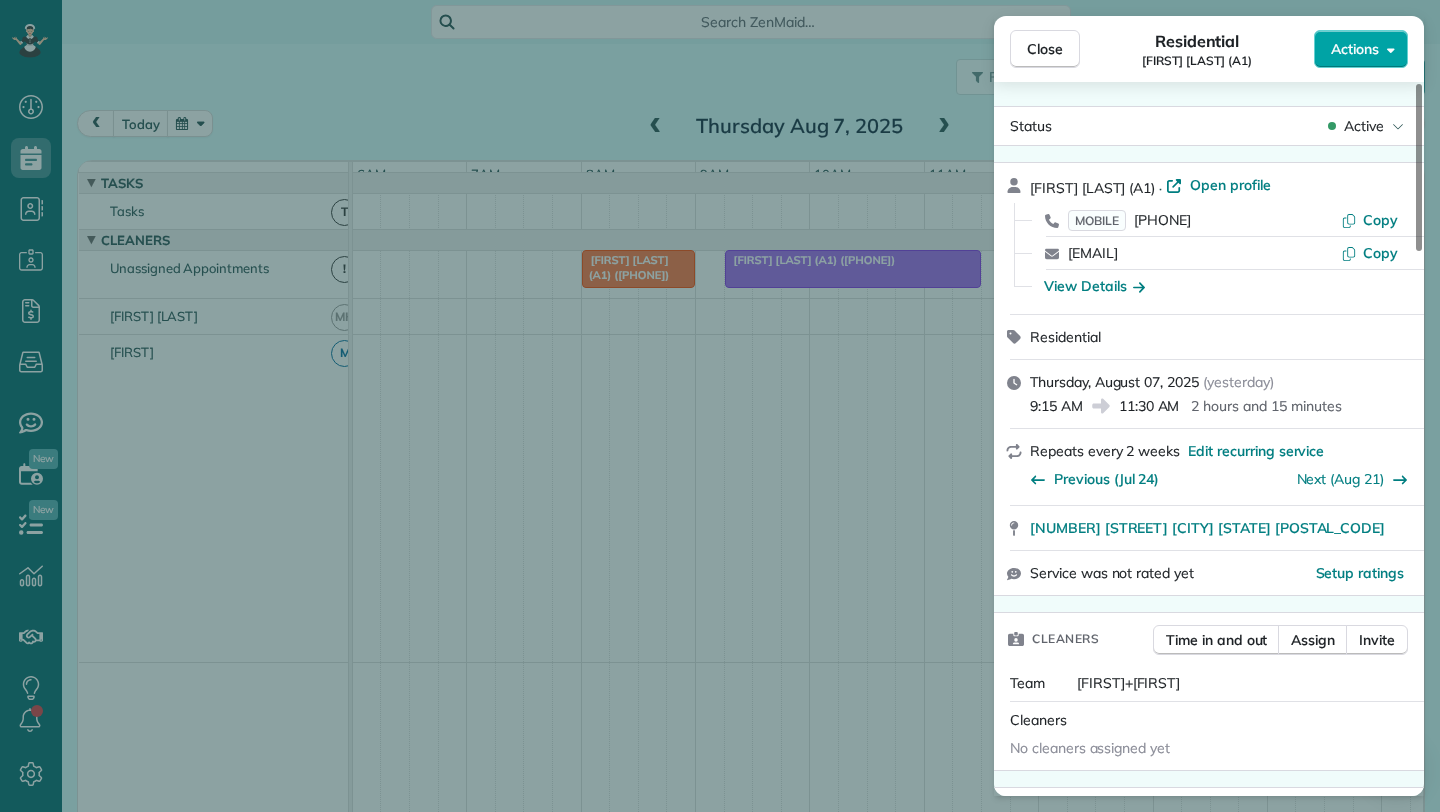 click on "Actions" at bounding box center [1361, 49] 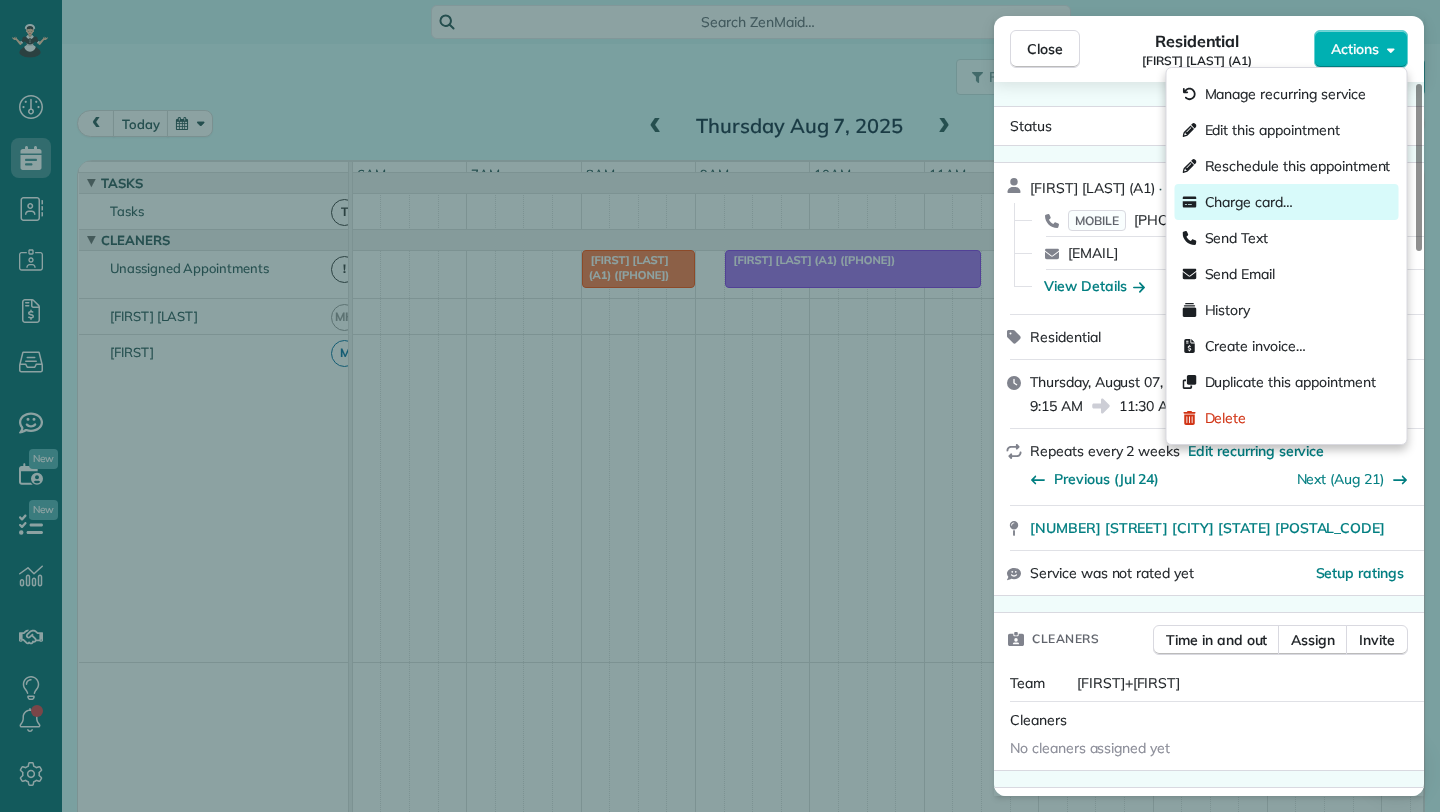 click on "Charge card…" at bounding box center [1287, 202] 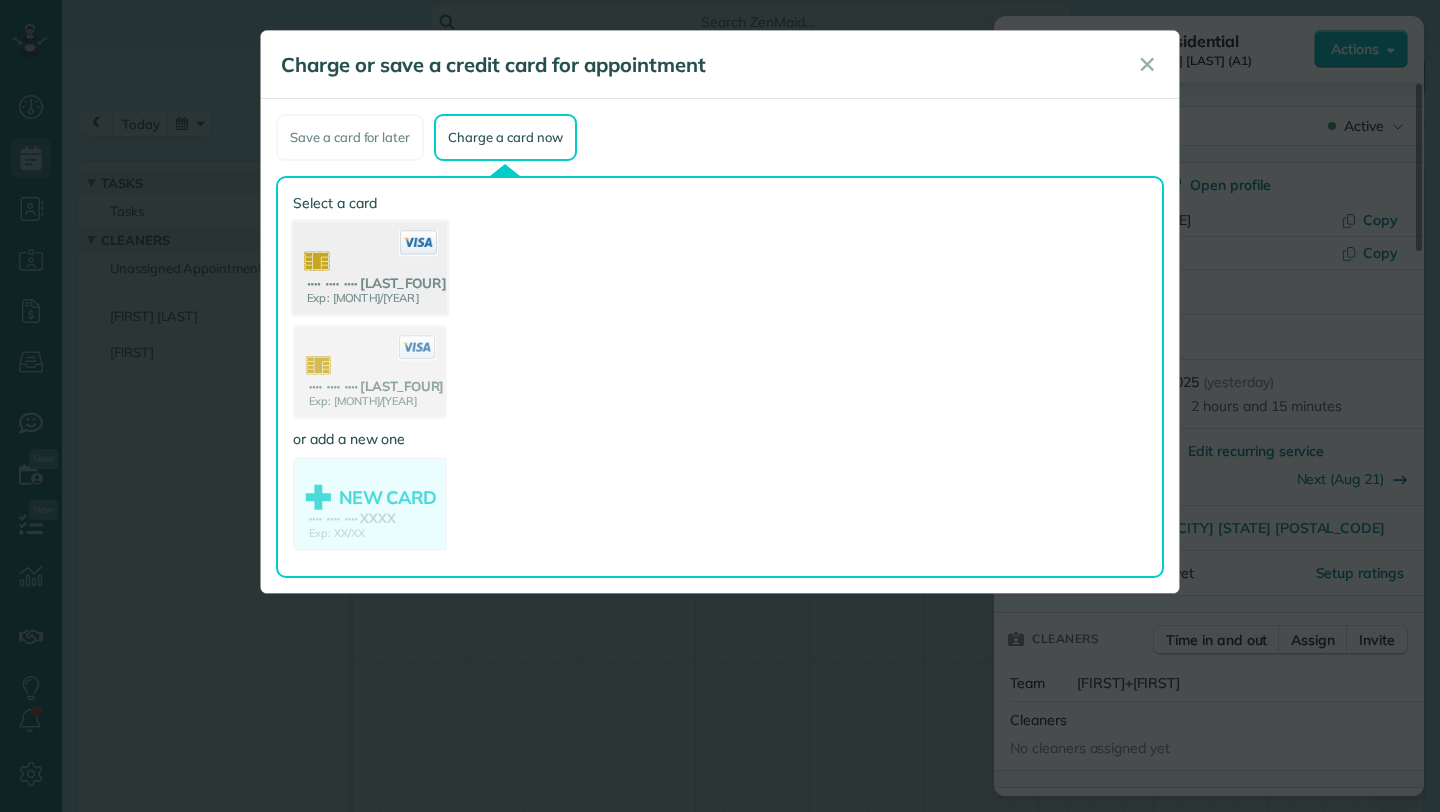 click 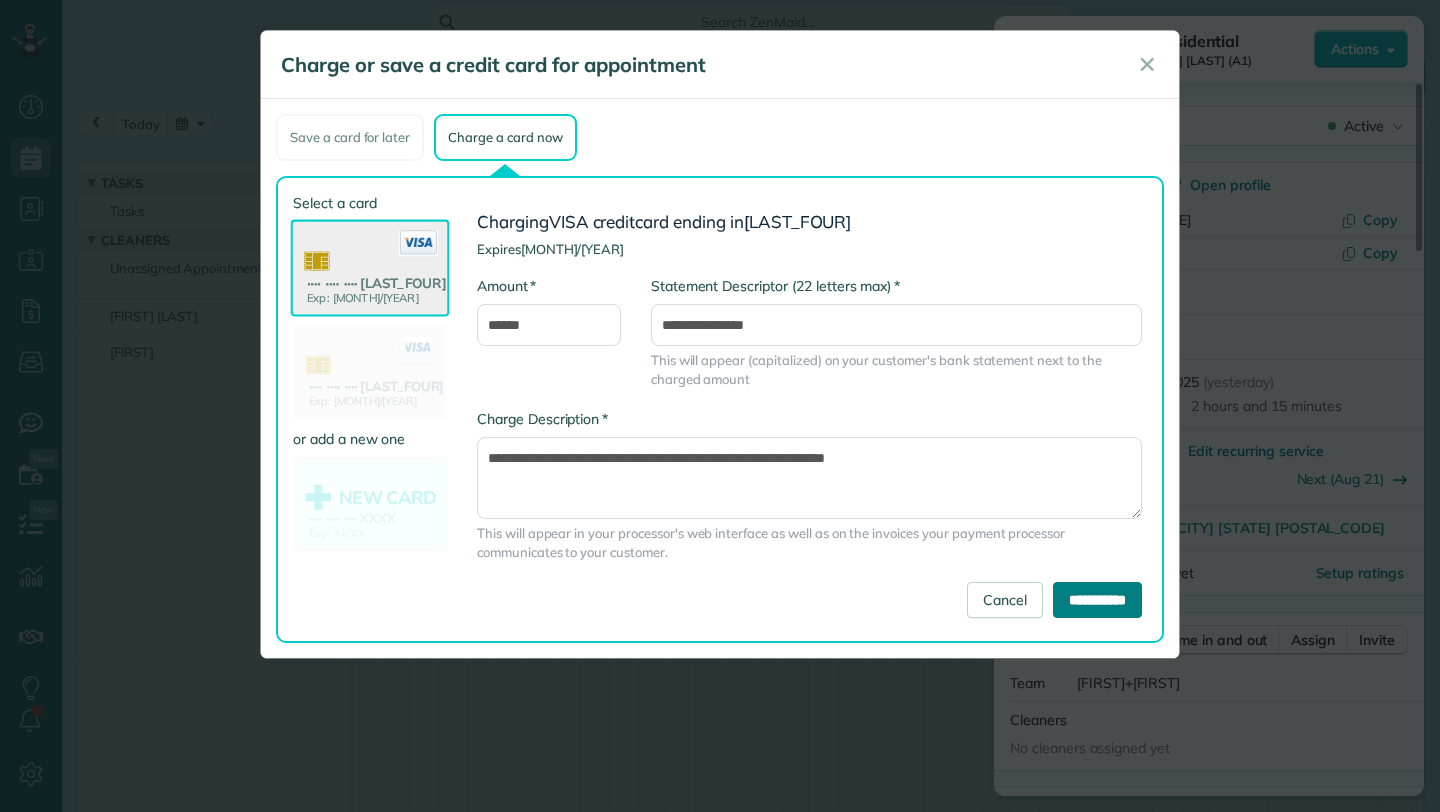 click on "**********" at bounding box center [1097, 600] 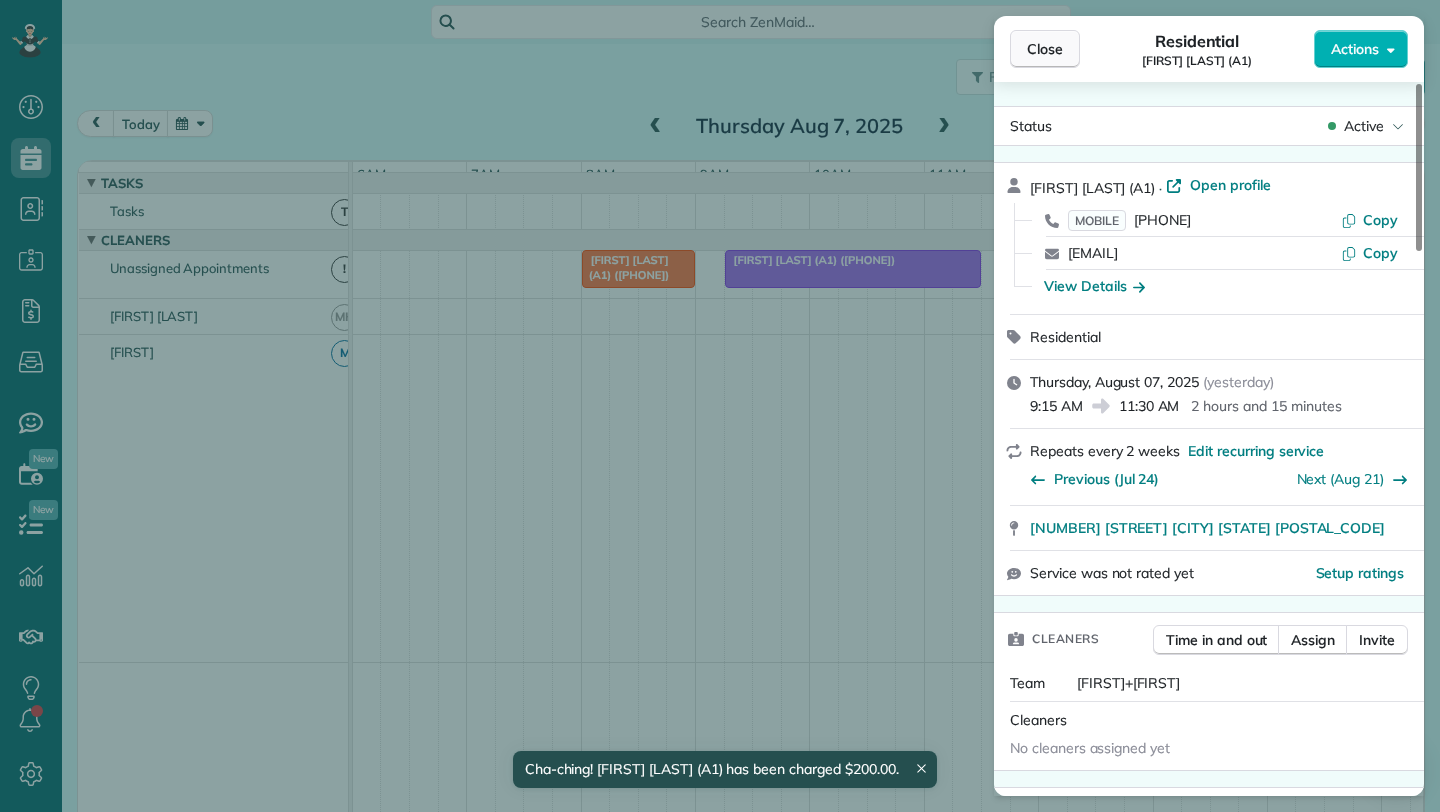 click on "Close" at bounding box center [1045, 49] 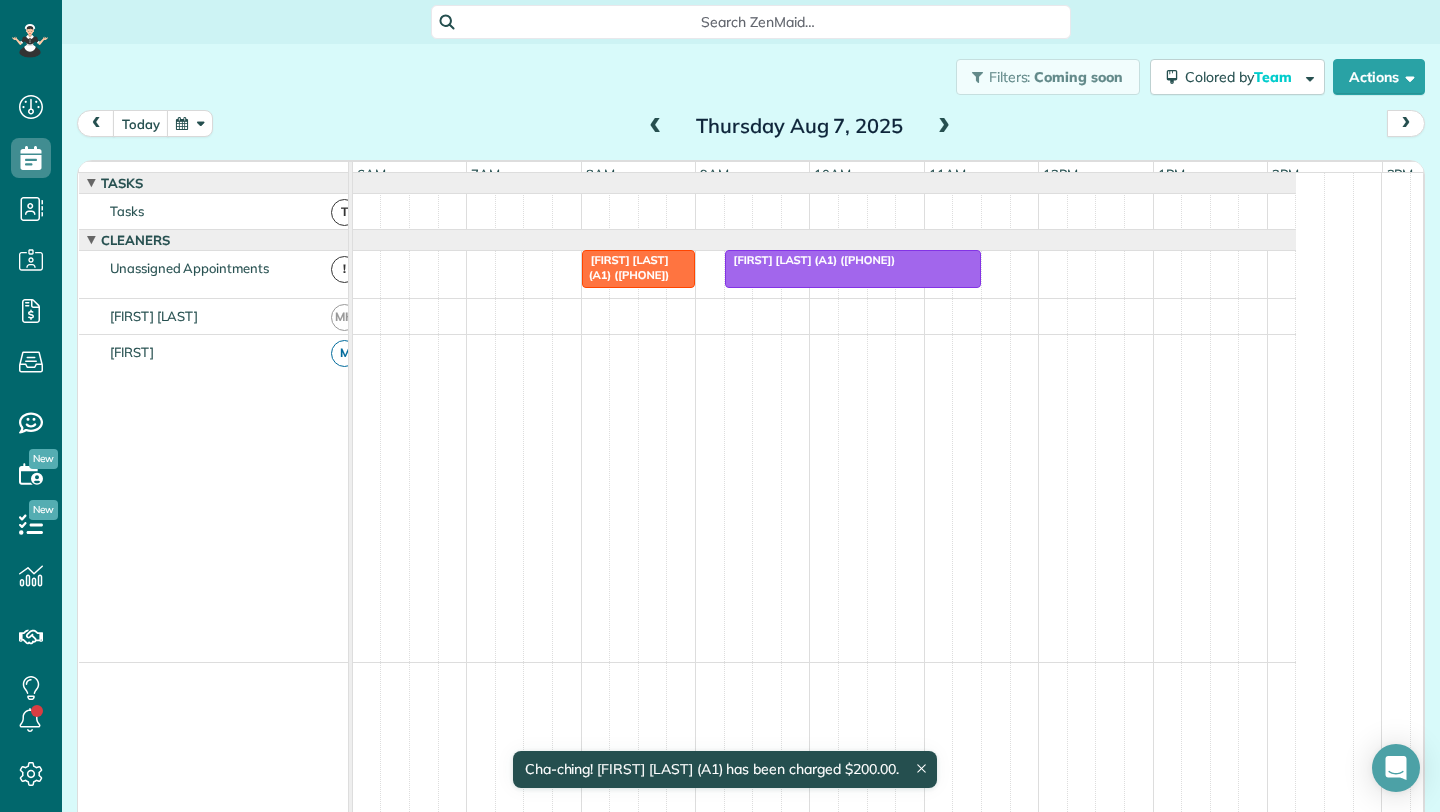 click at bounding box center (944, 127) 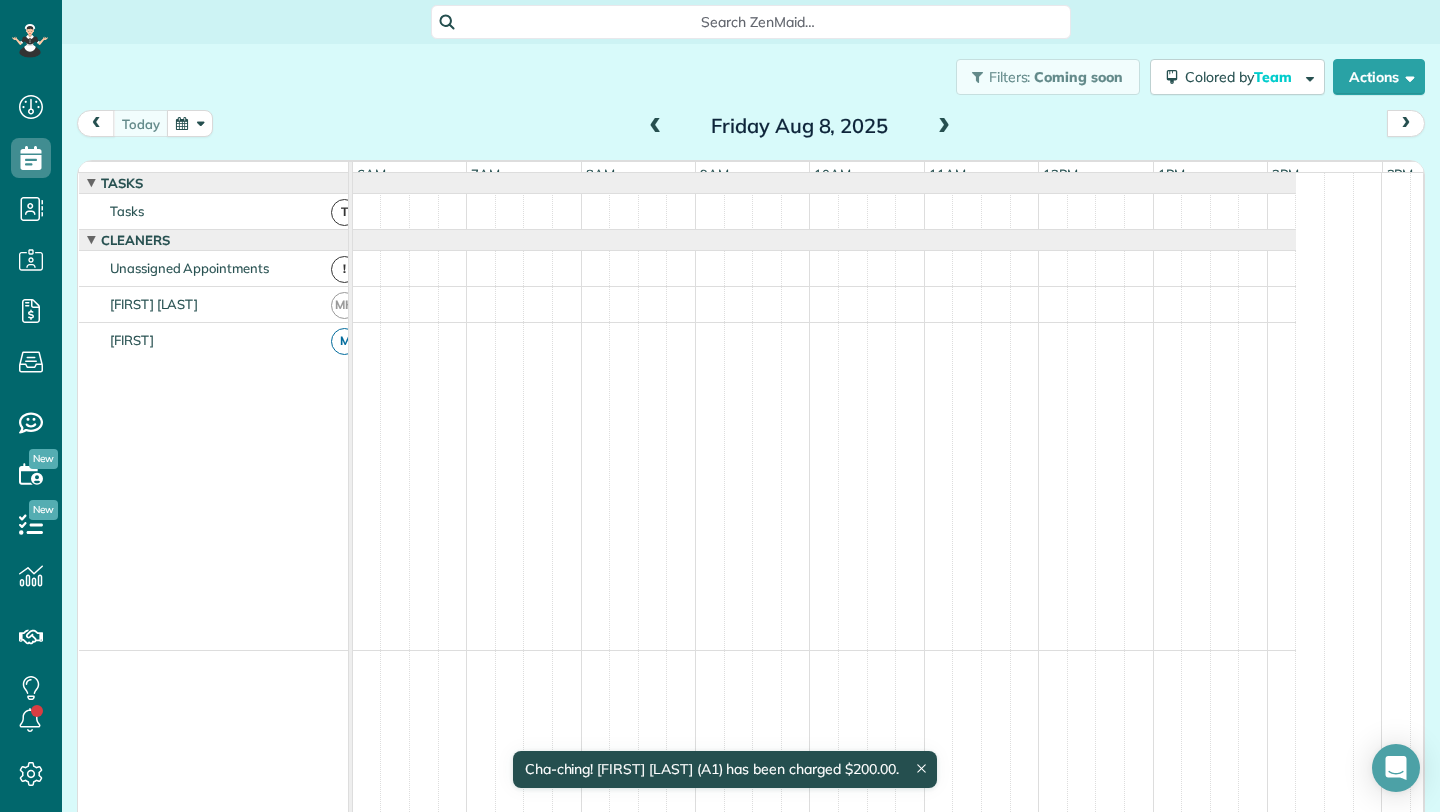 click at bounding box center [944, 127] 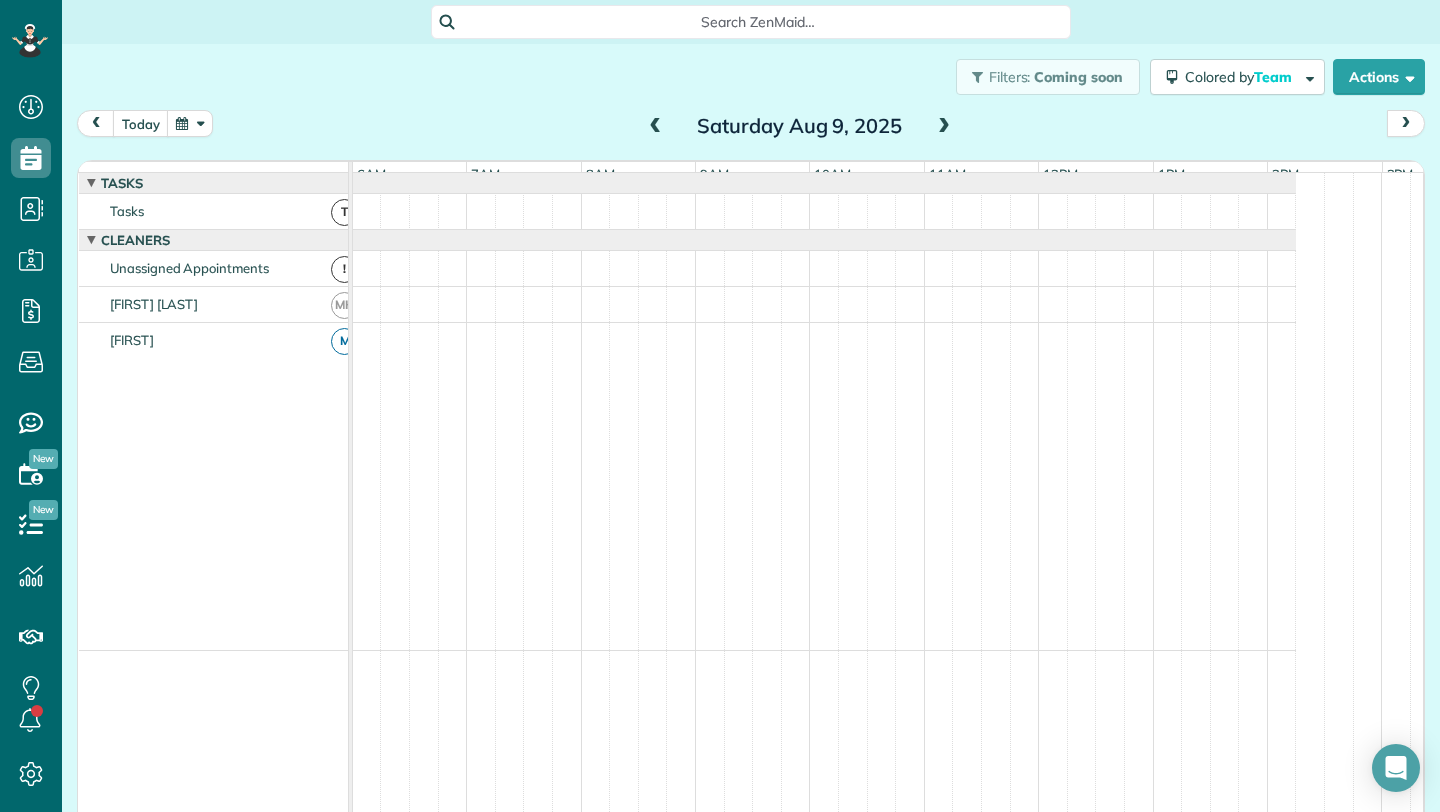 click at bounding box center (944, 127) 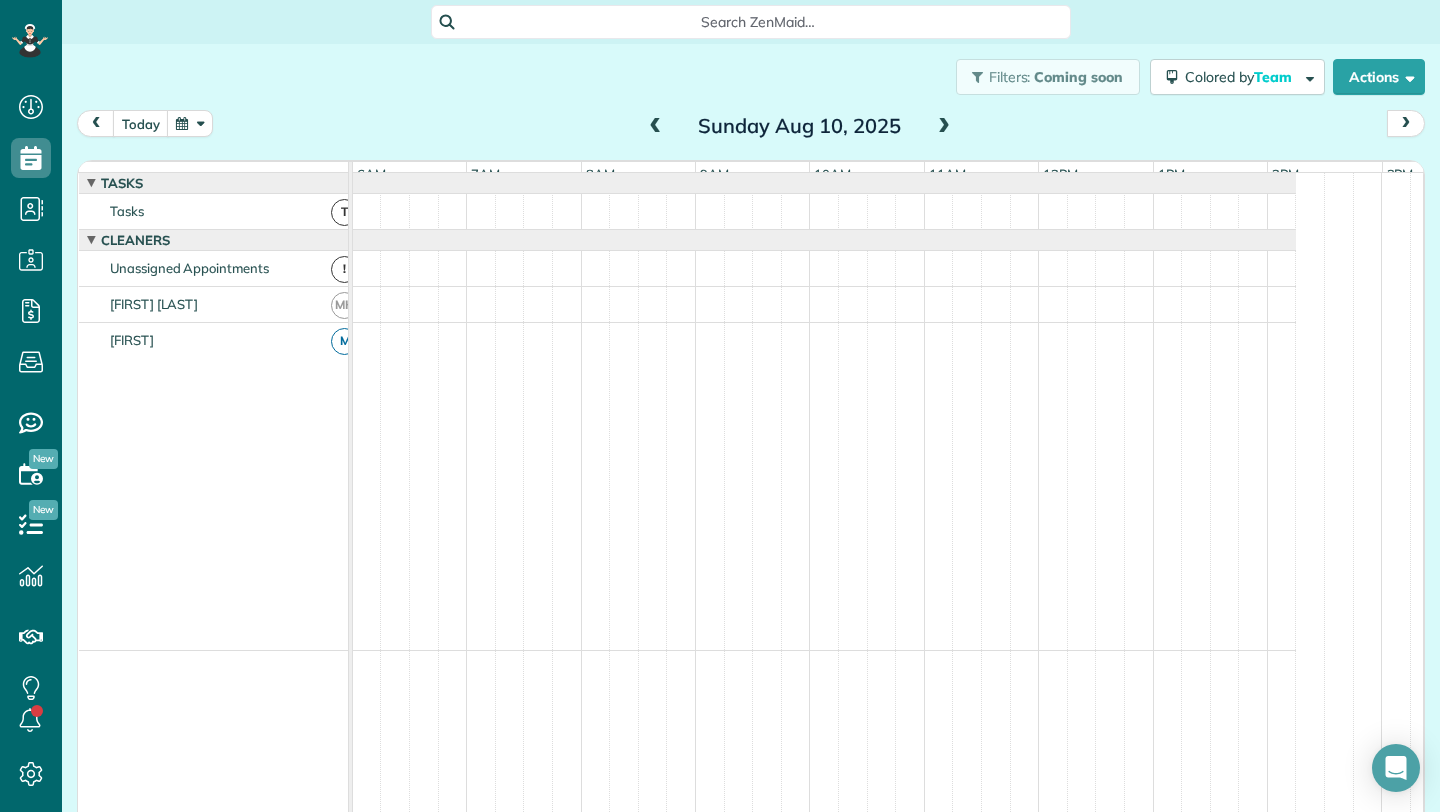 click at bounding box center (944, 127) 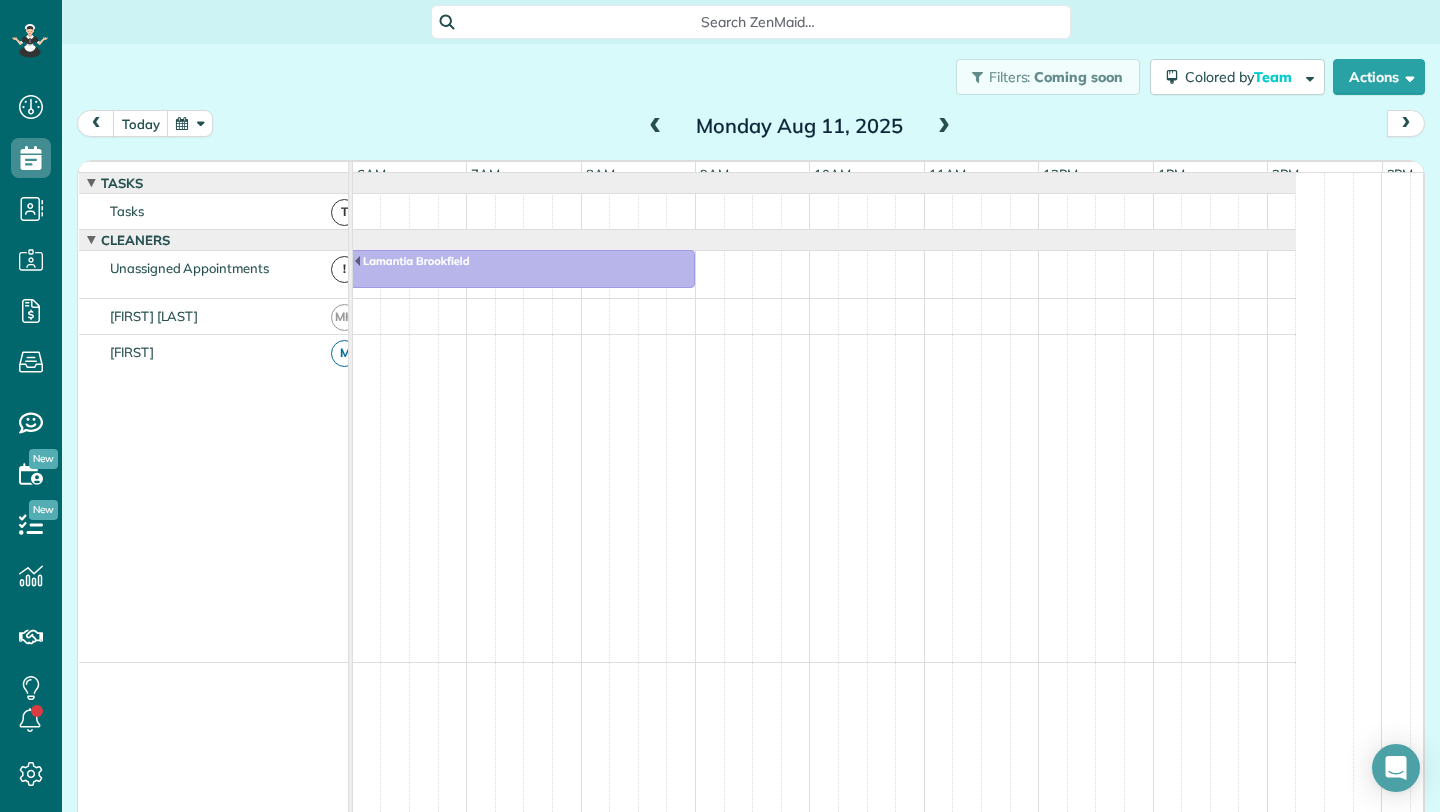 click at bounding box center [944, 127] 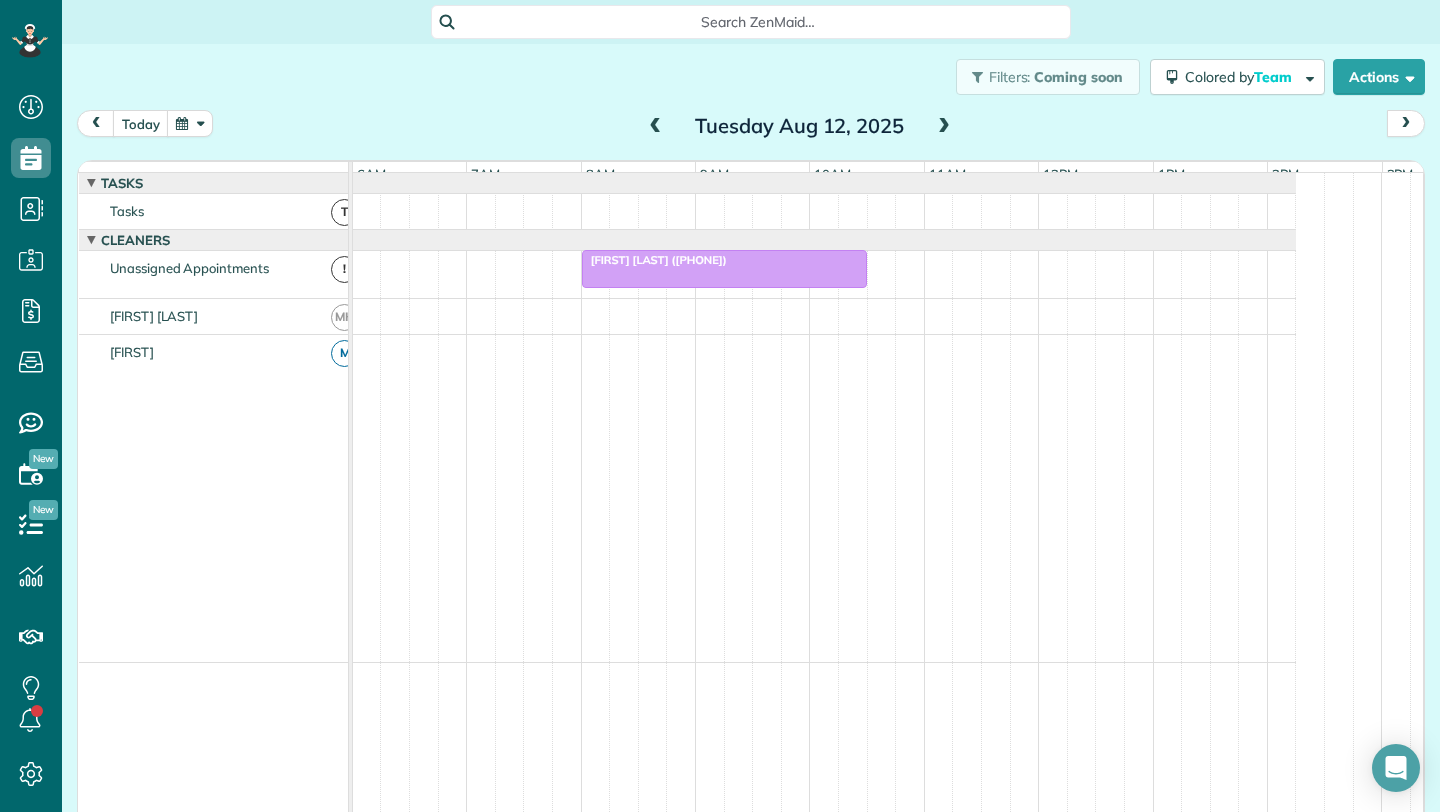 click at bounding box center (944, 127) 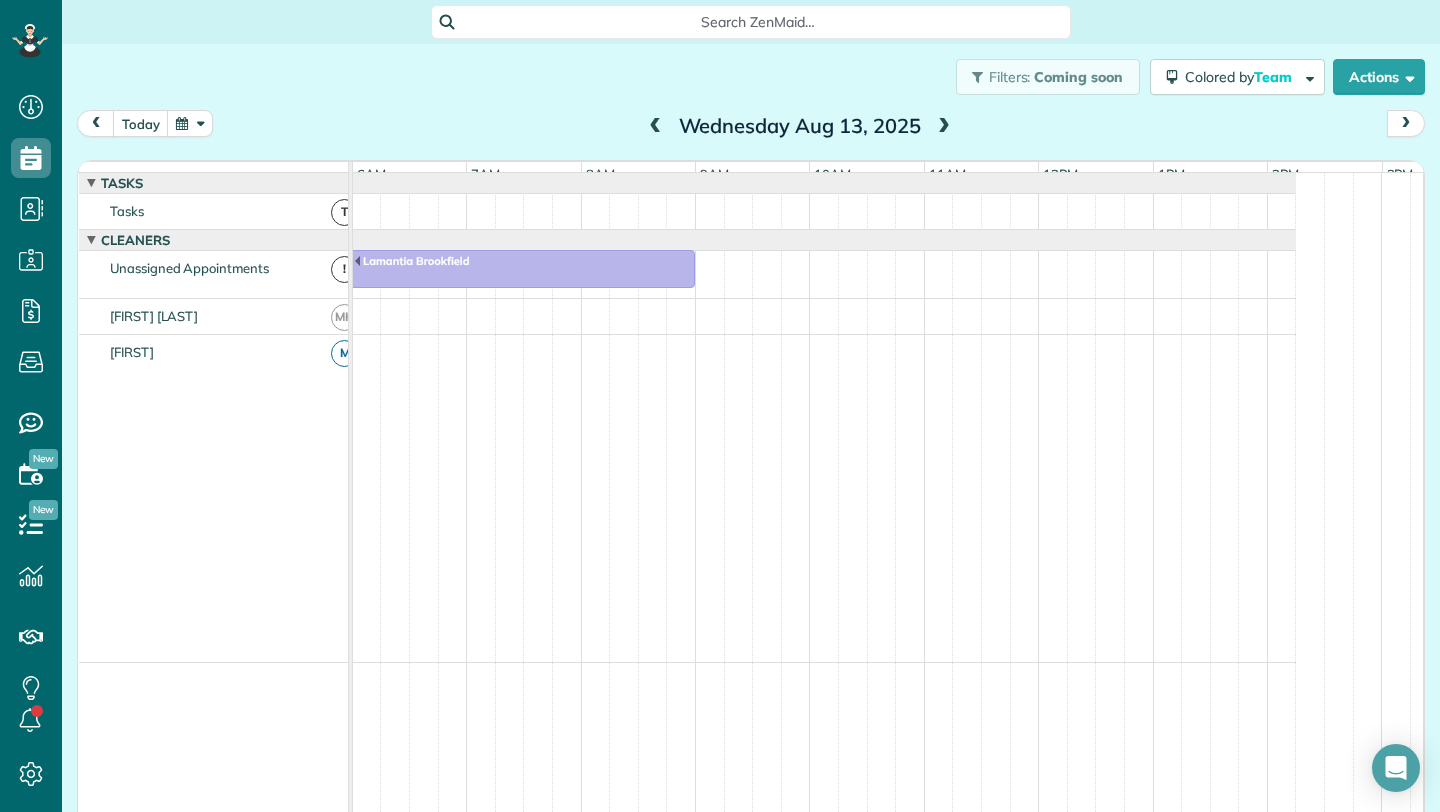 click at bounding box center [944, 127] 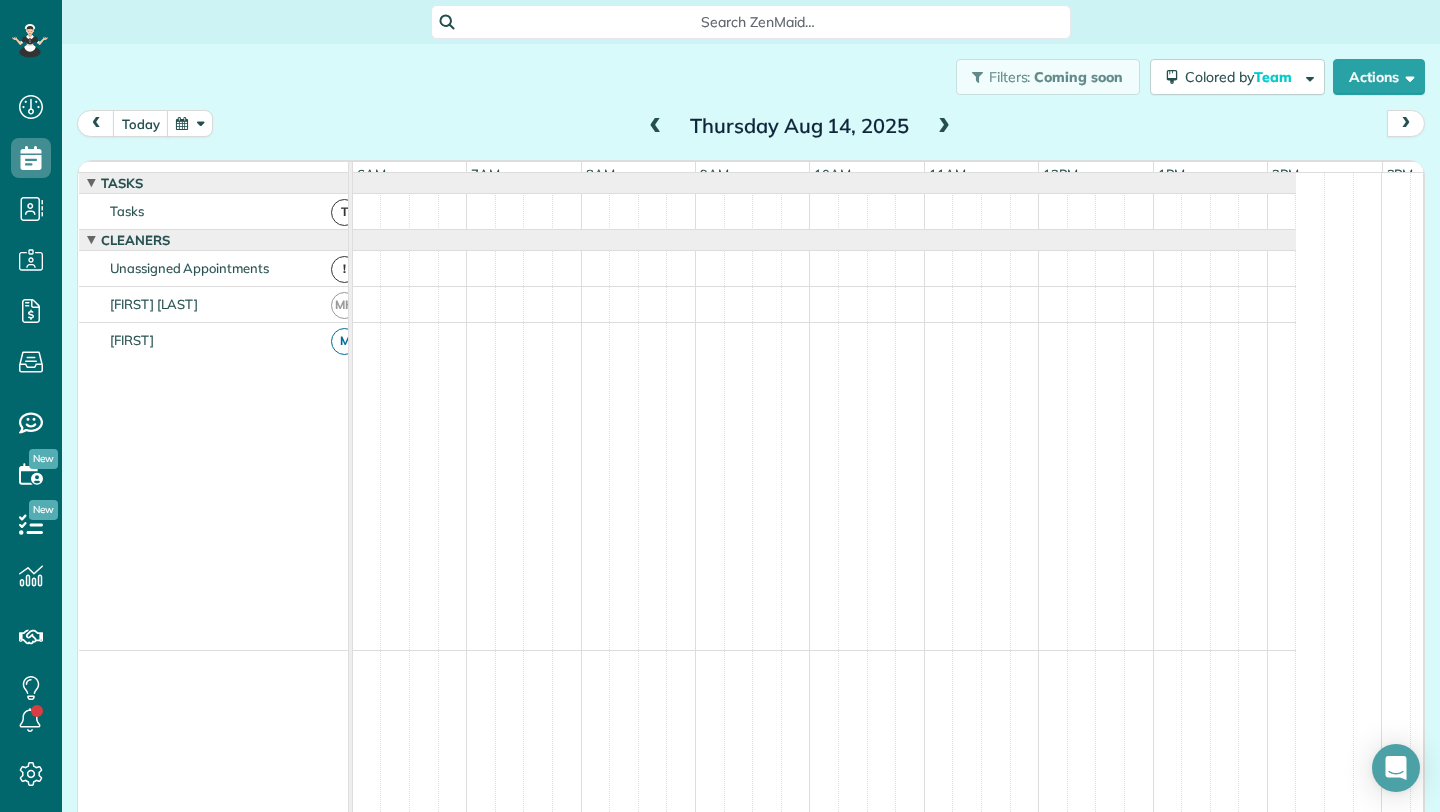 click at bounding box center (944, 127) 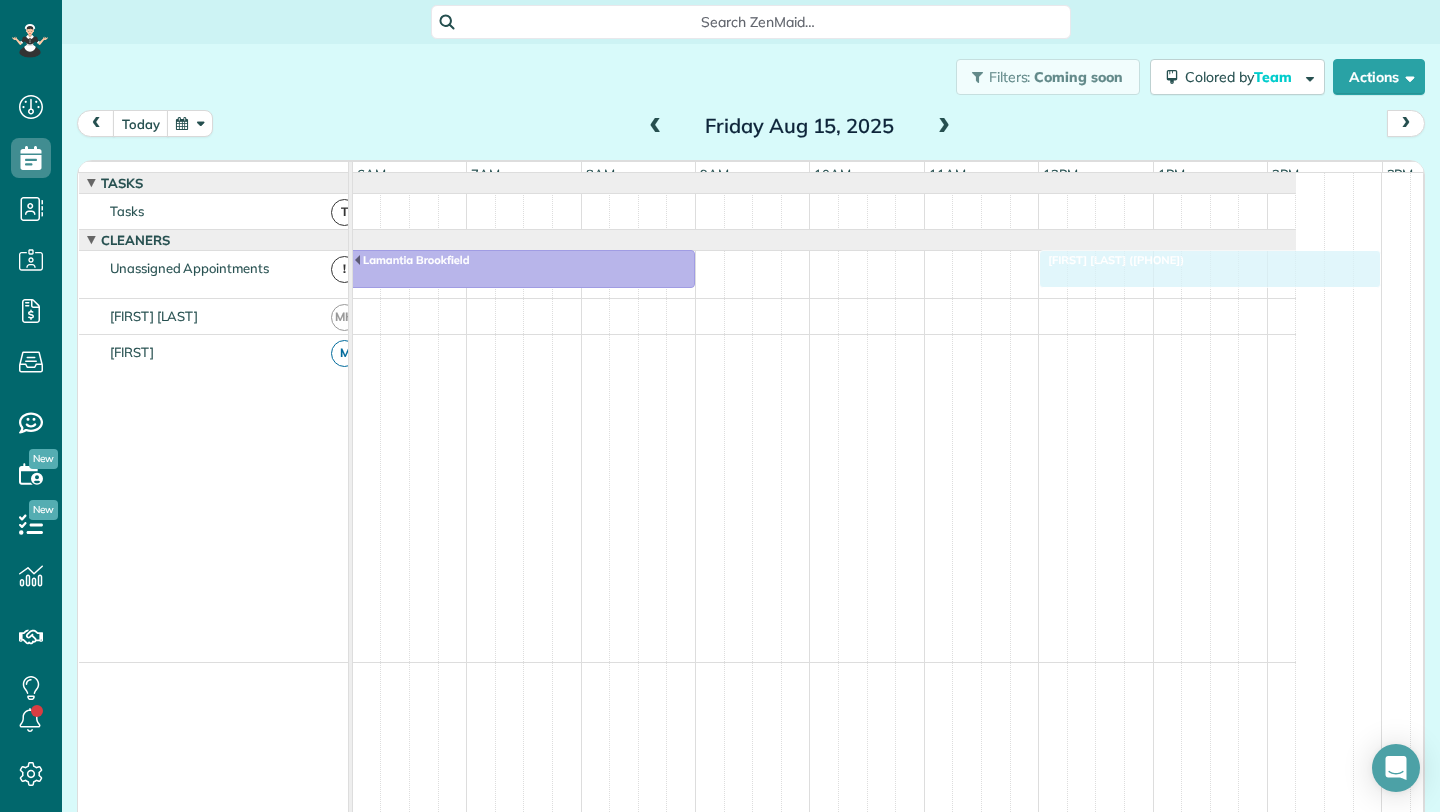 drag, startPoint x: 1064, startPoint y: 284, endPoint x: 1083, endPoint y: 286, distance: 19.104973 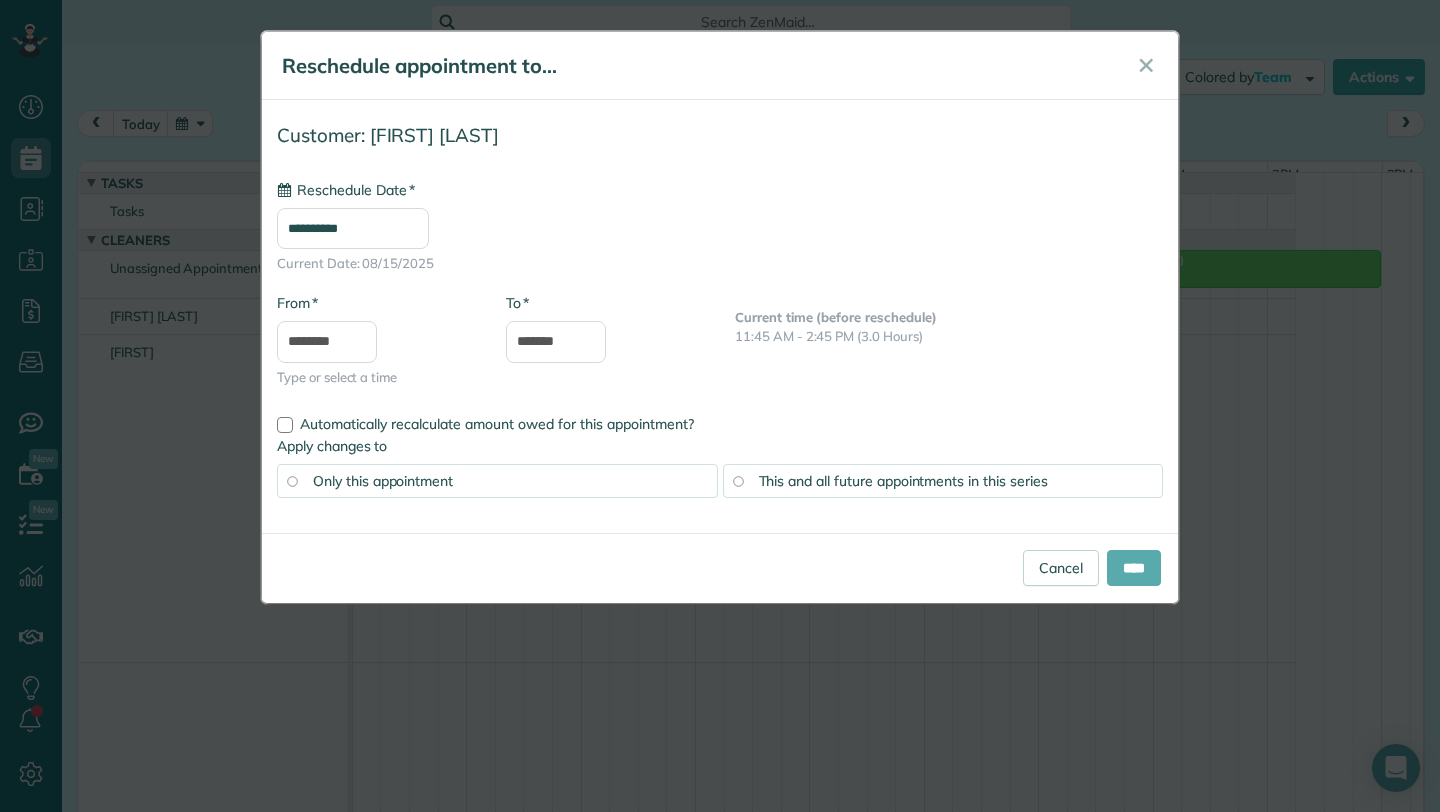 type on "**********" 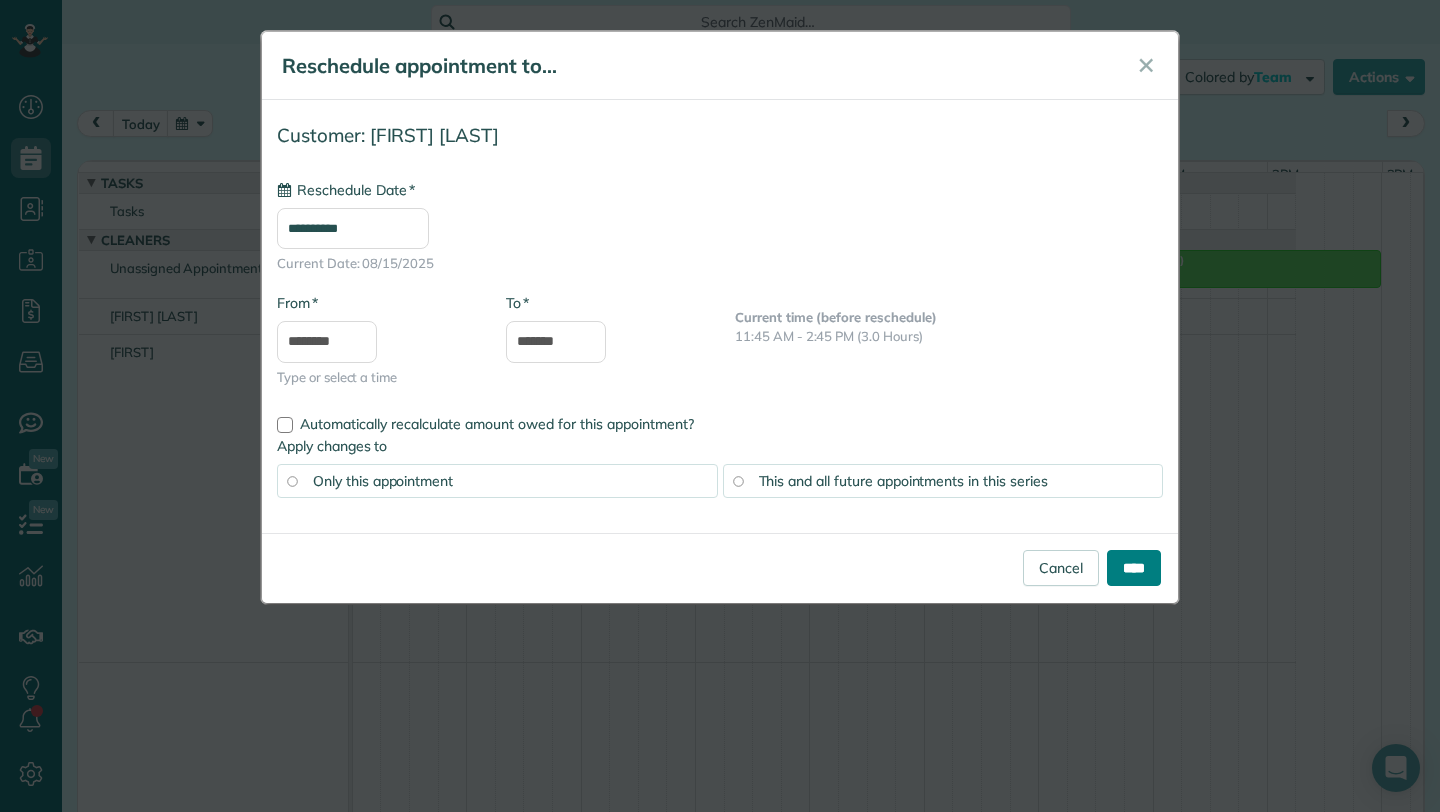 click on "****" at bounding box center [1134, 568] 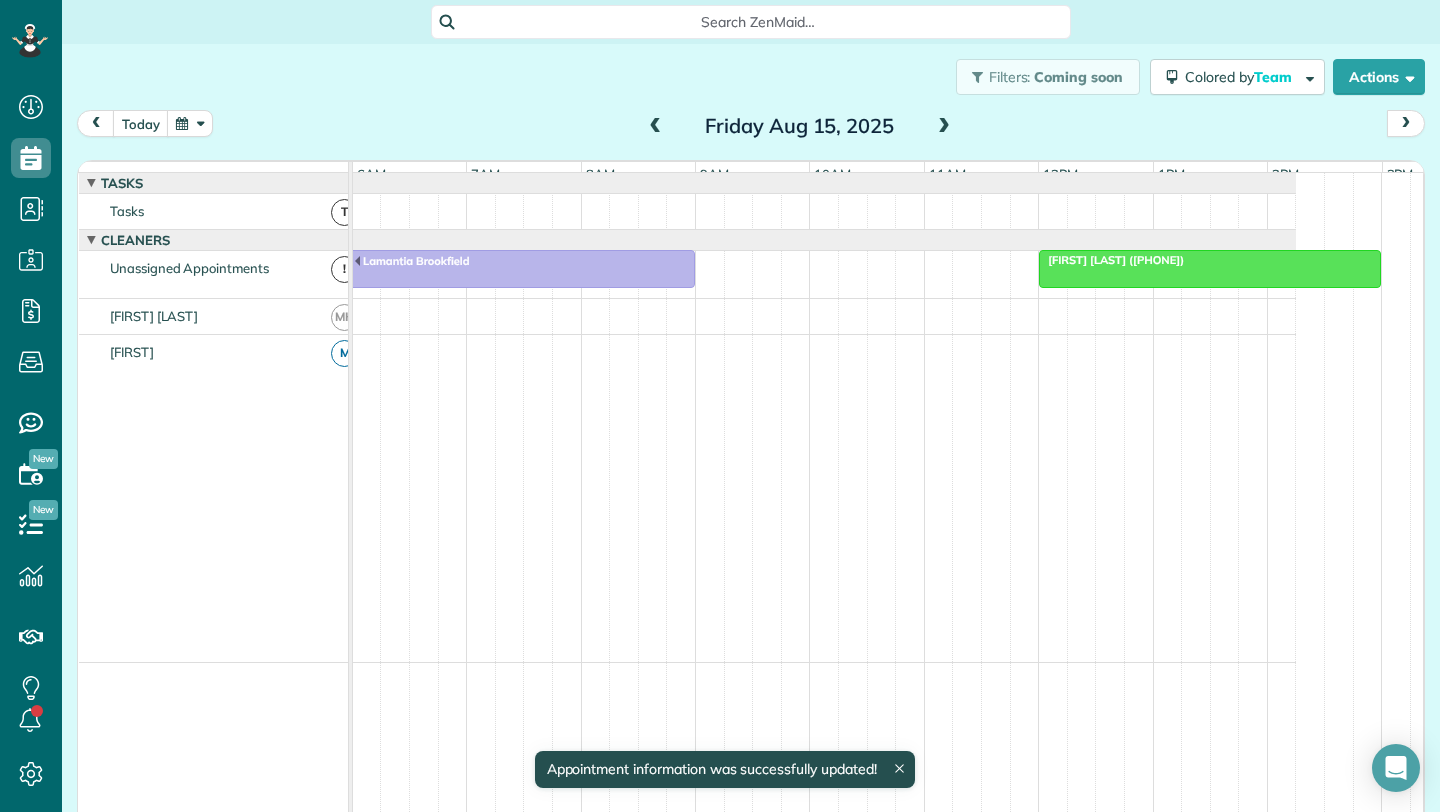 click at bounding box center (656, 127) 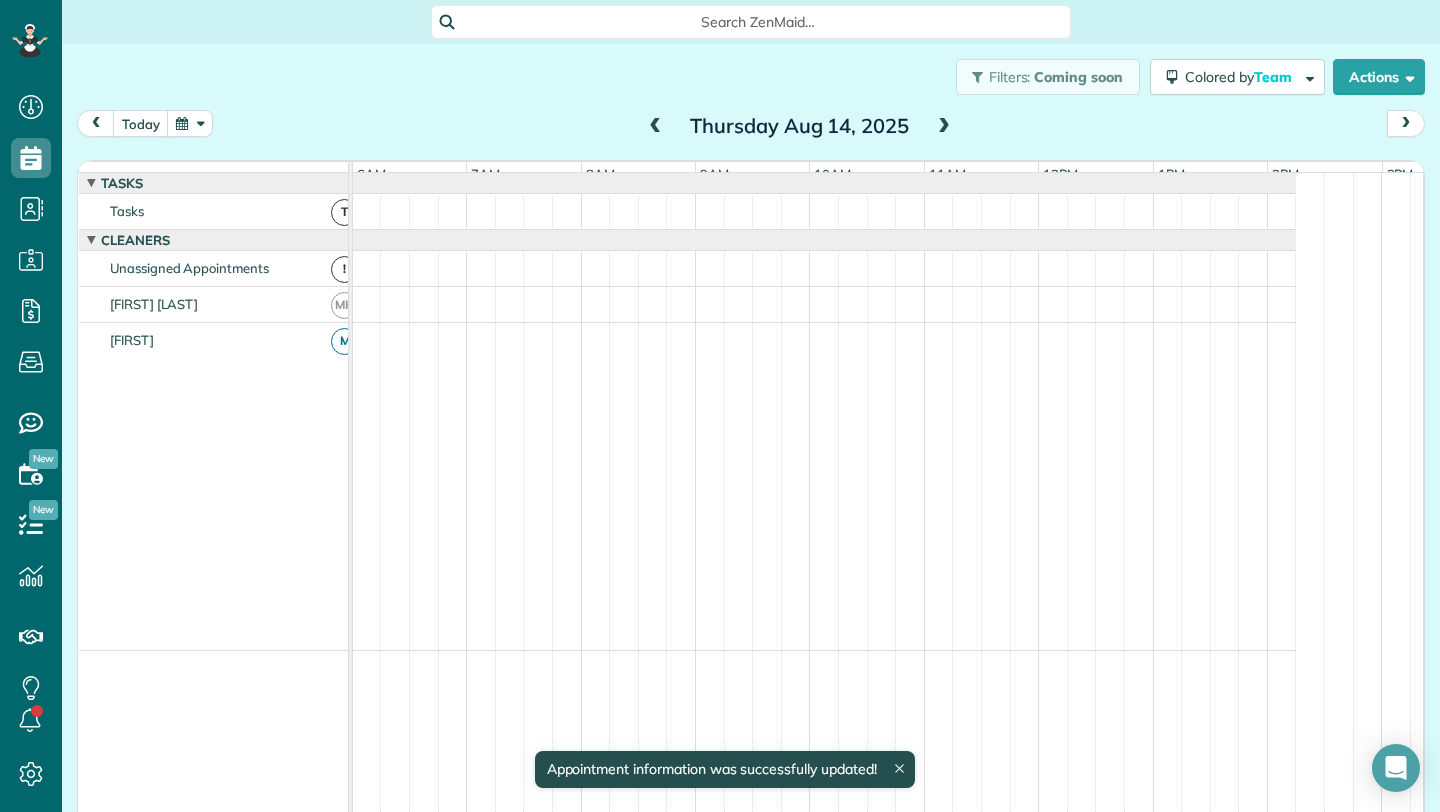 click at bounding box center [656, 127] 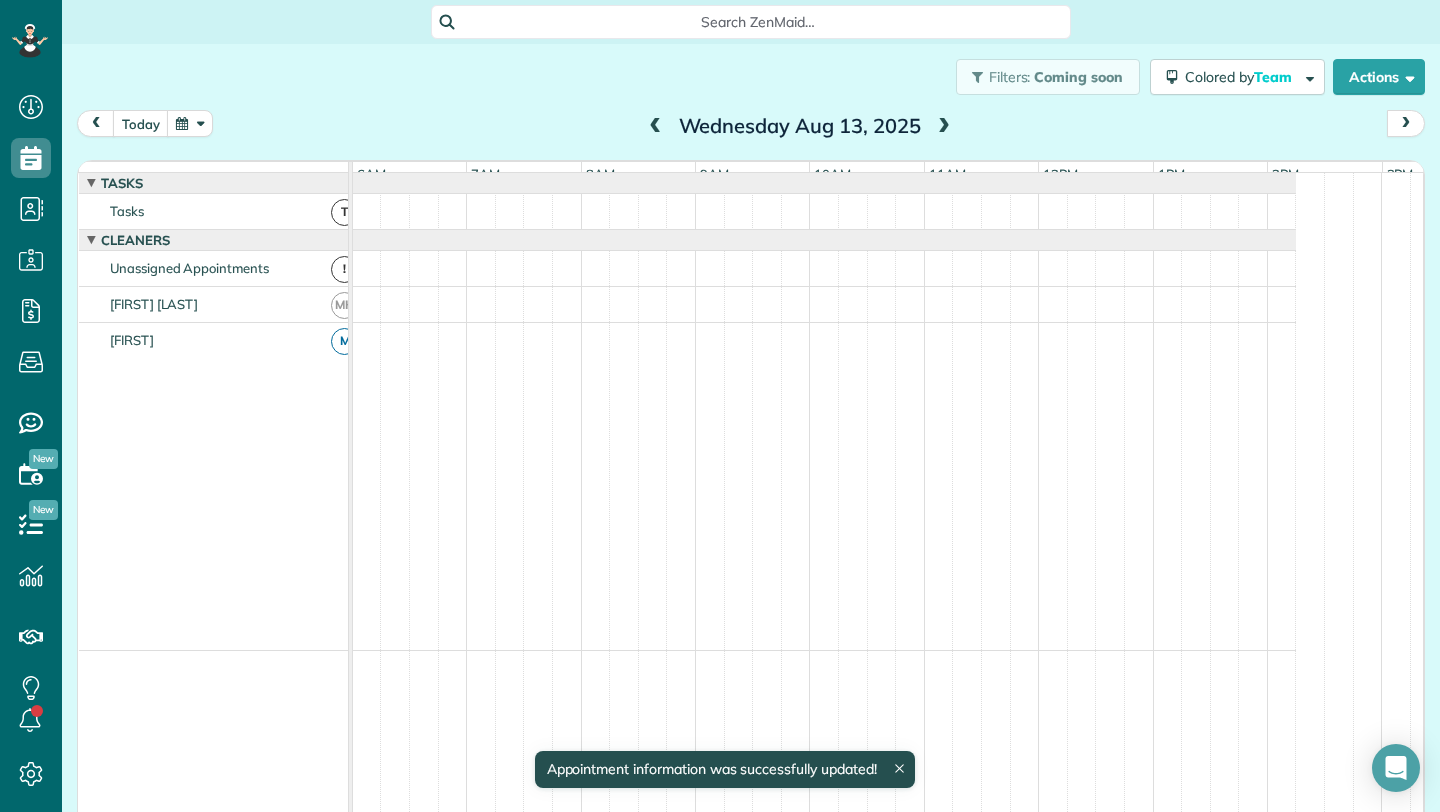 click at bounding box center (656, 127) 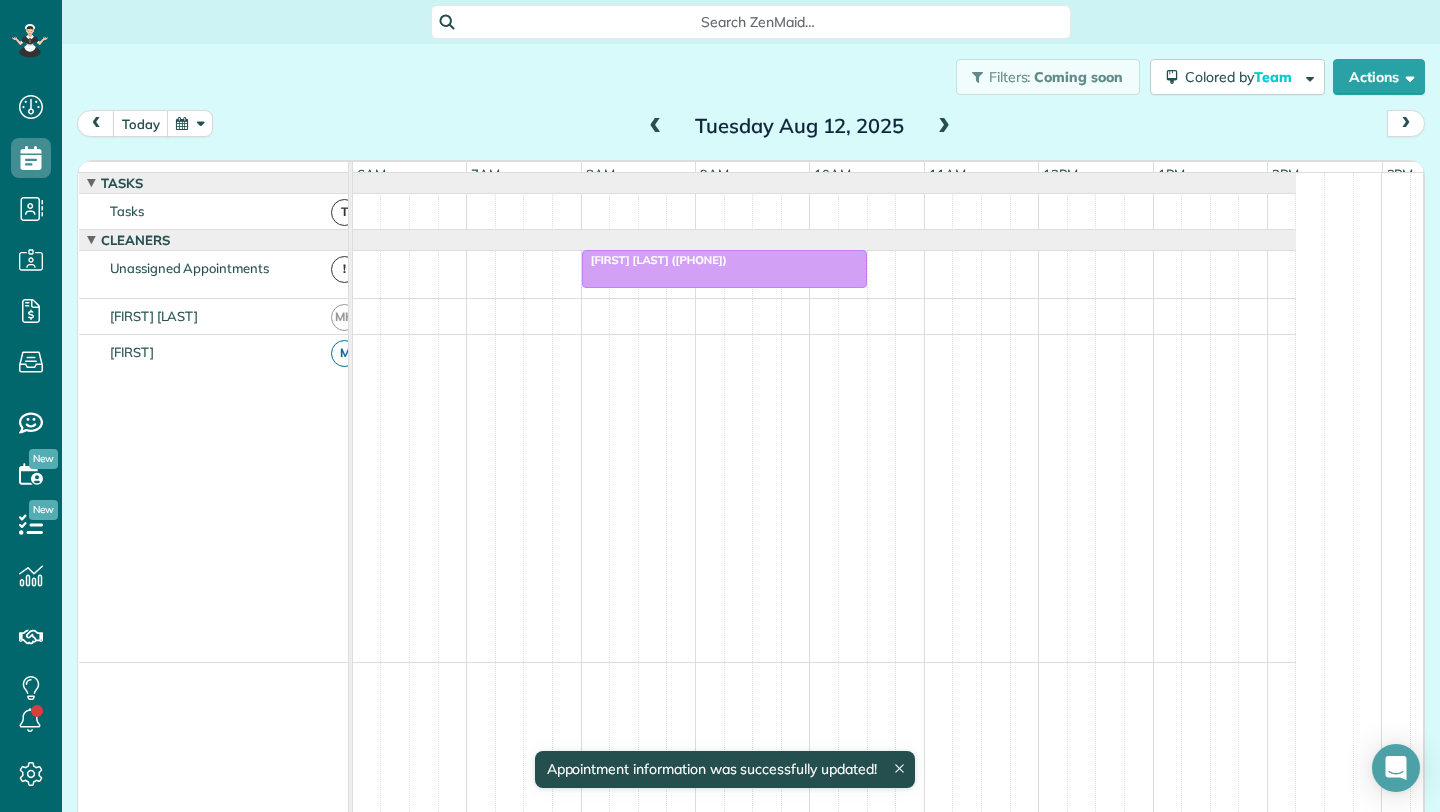 click at bounding box center [724, 269] 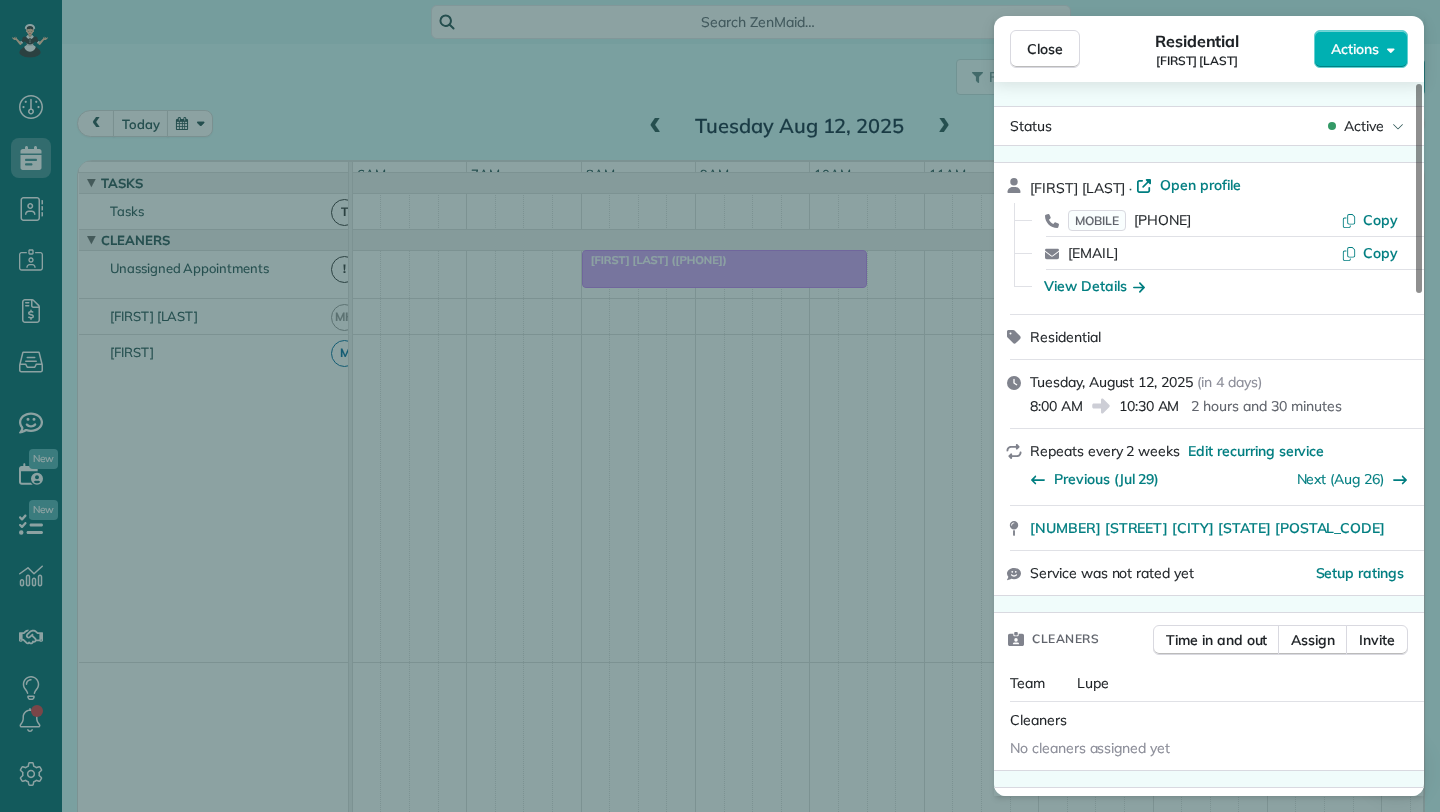 click on "Actions" at bounding box center [1361, 49] 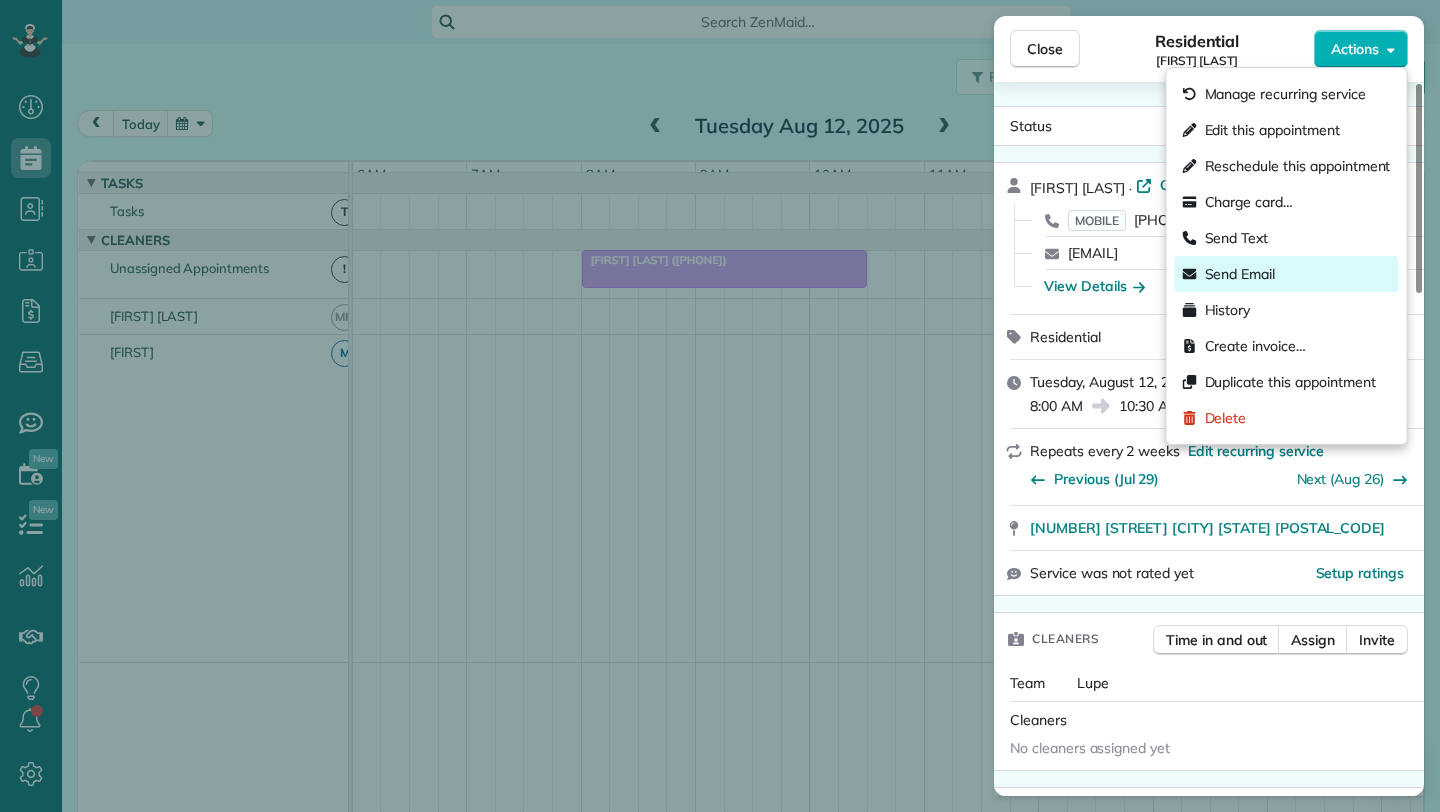 click on "Send Email" at bounding box center (1240, 274) 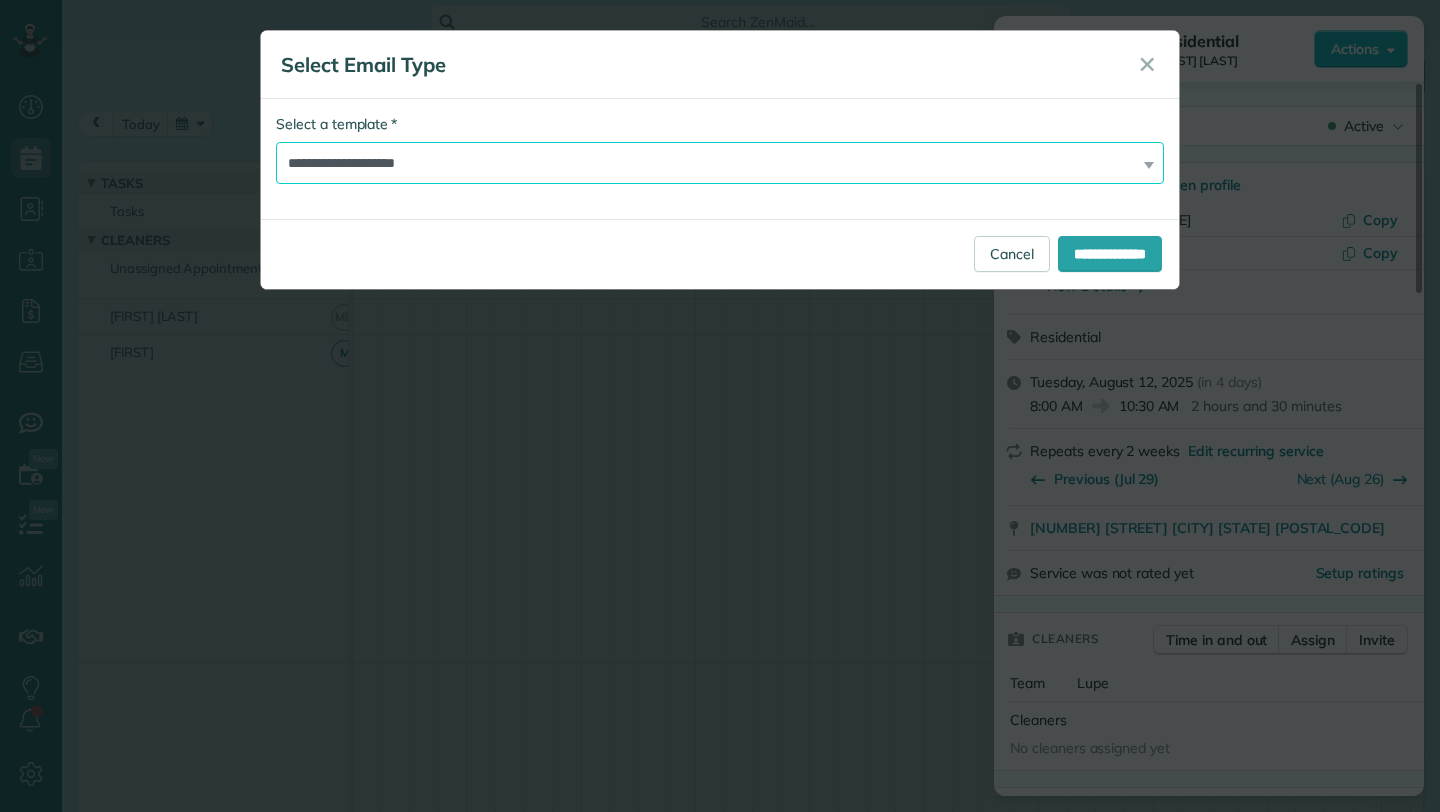 click on "**********" at bounding box center [720, 163] 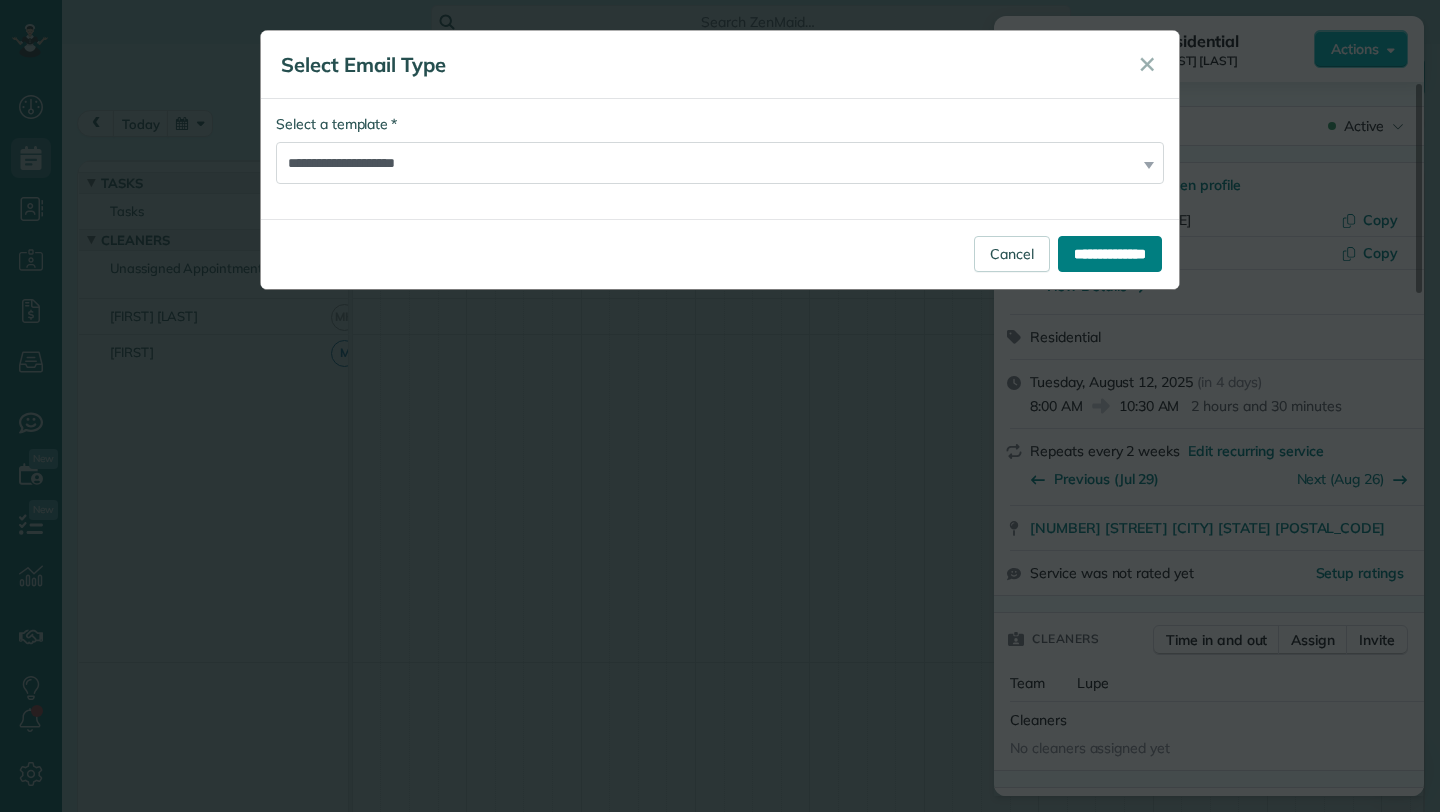 click on "**********" at bounding box center (1110, 254) 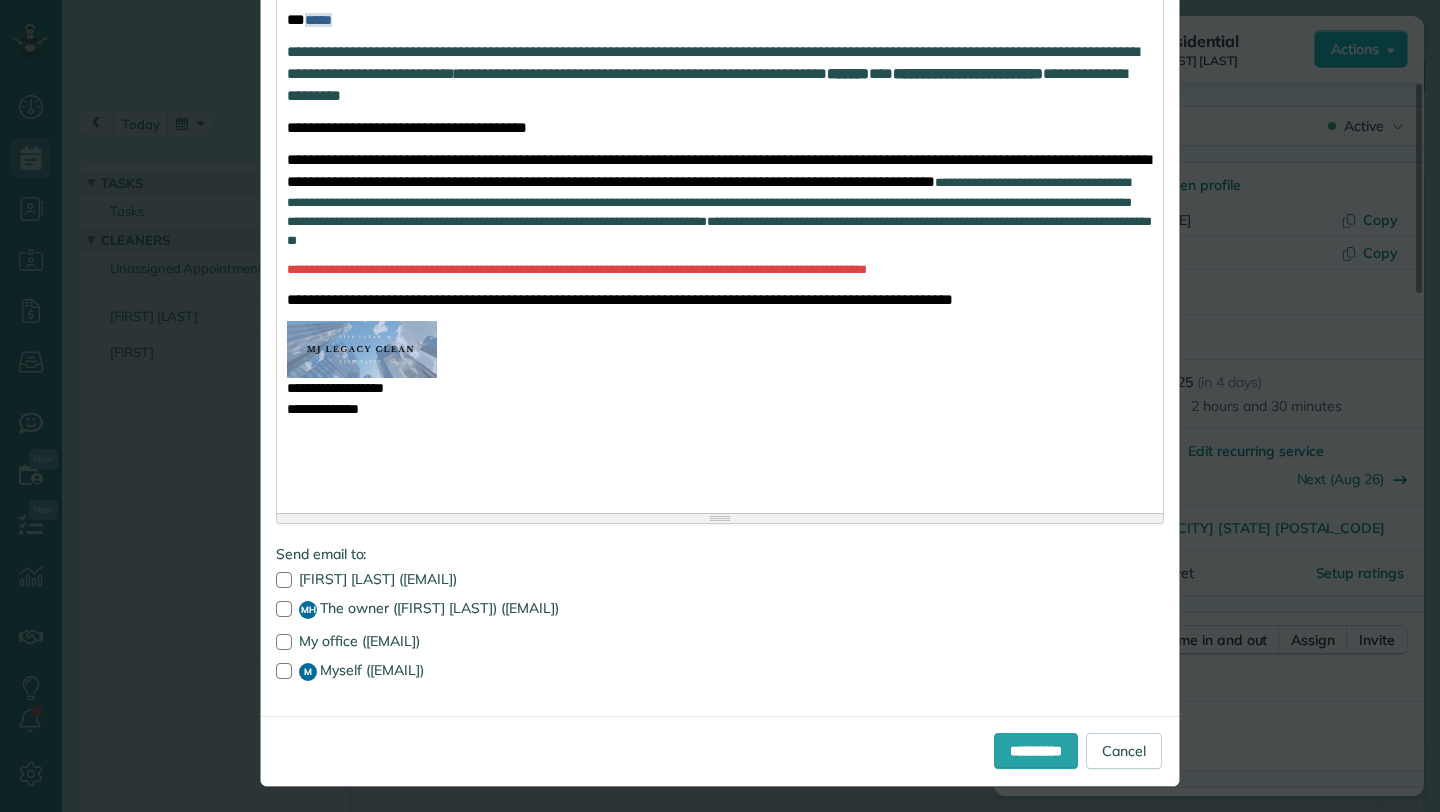 scroll, scrollTop: 382, scrollLeft: 0, axis: vertical 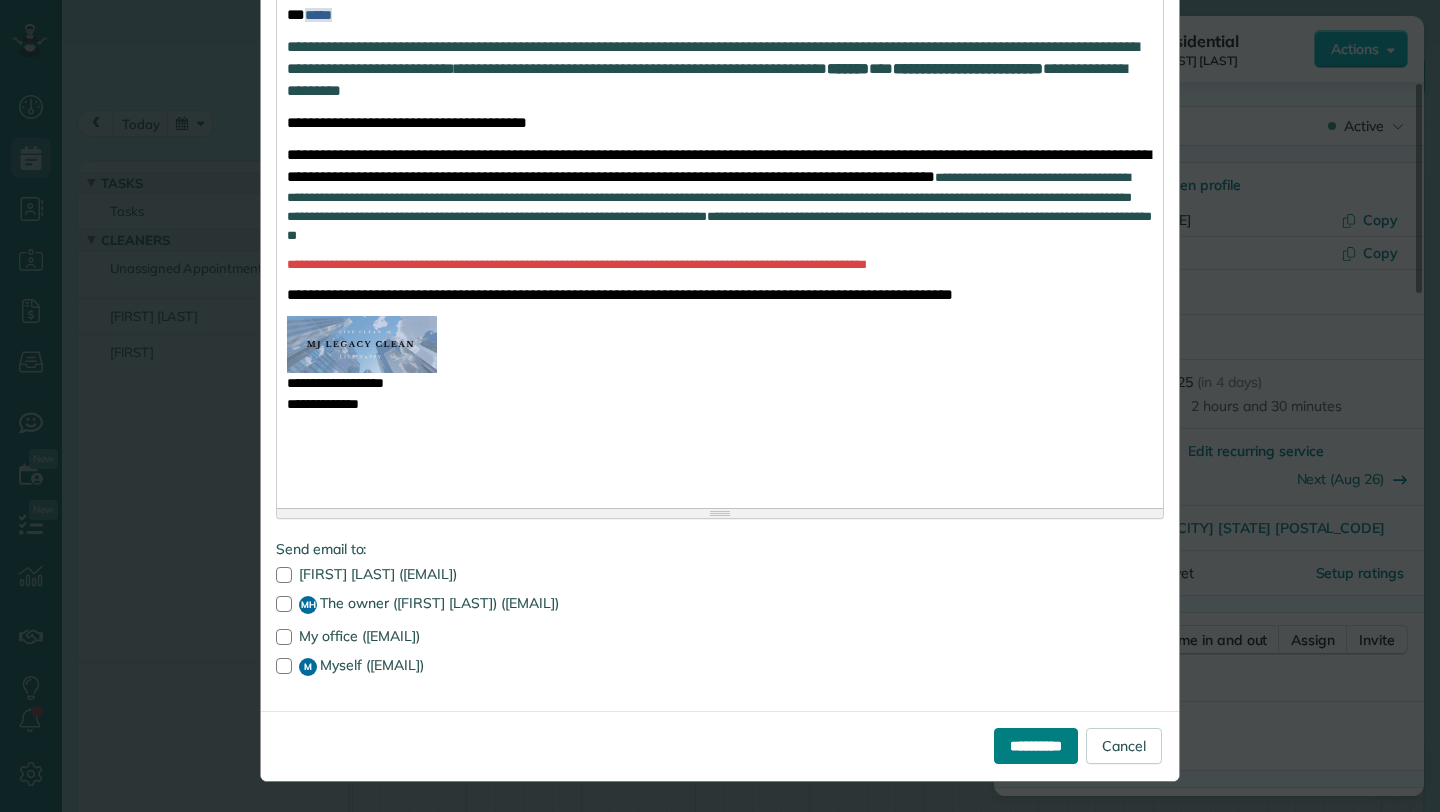 click on "**********" at bounding box center [1036, 746] 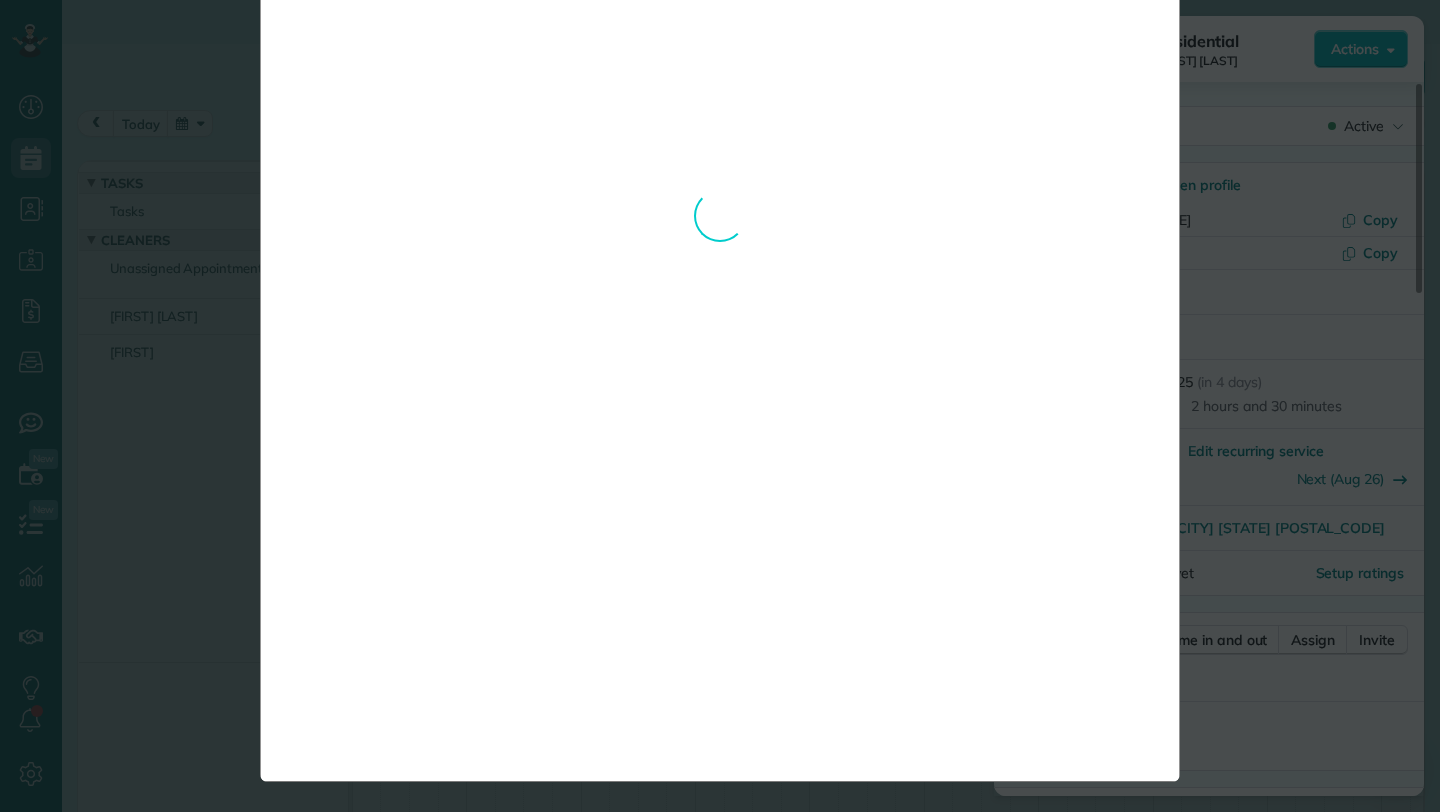 scroll, scrollTop: 0, scrollLeft: 0, axis: both 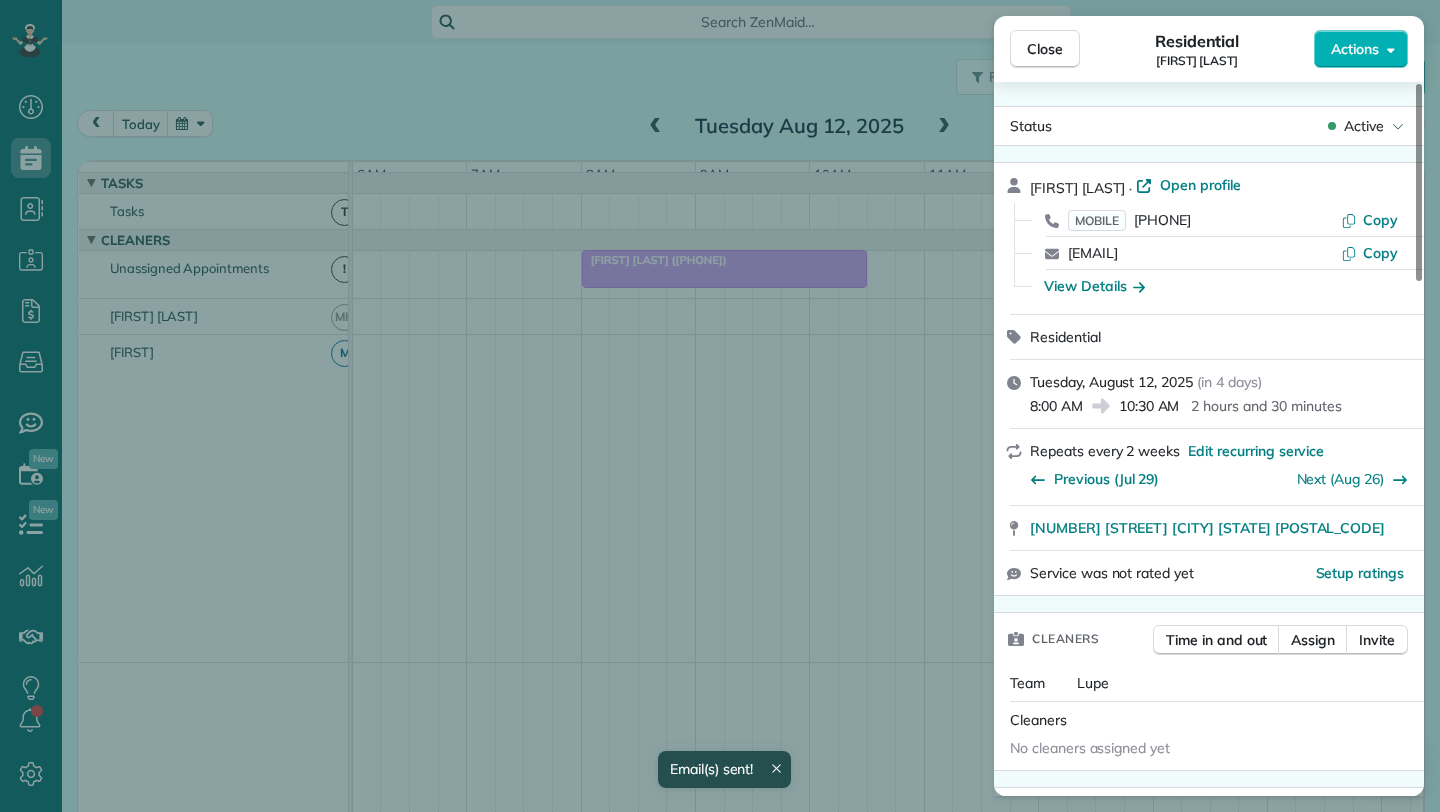 drag, startPoint x: 1050, startPoint y: 54, endPoint x: 1088, endPoint y: 61, distance: 38.63936 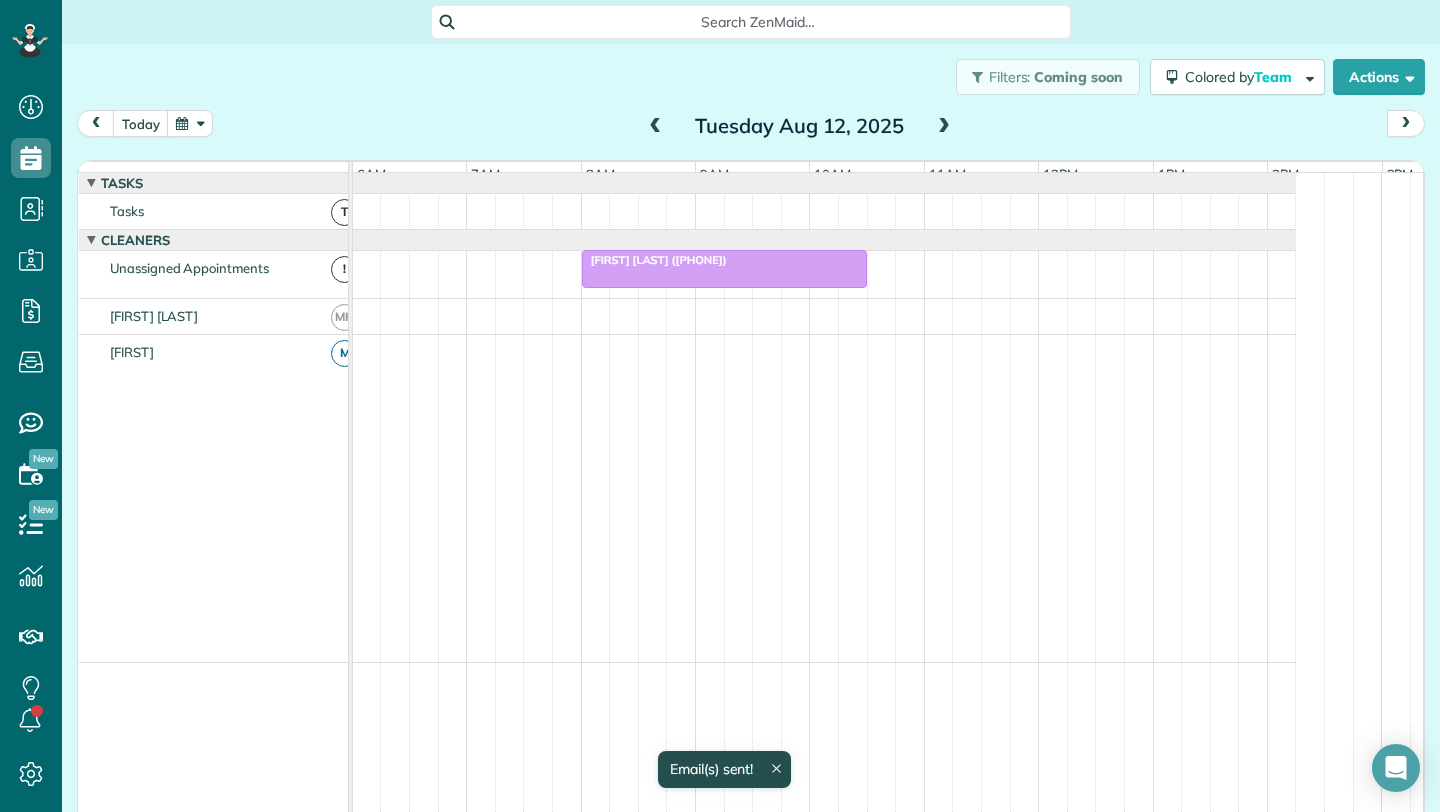 click at bounding box center (944, 127) 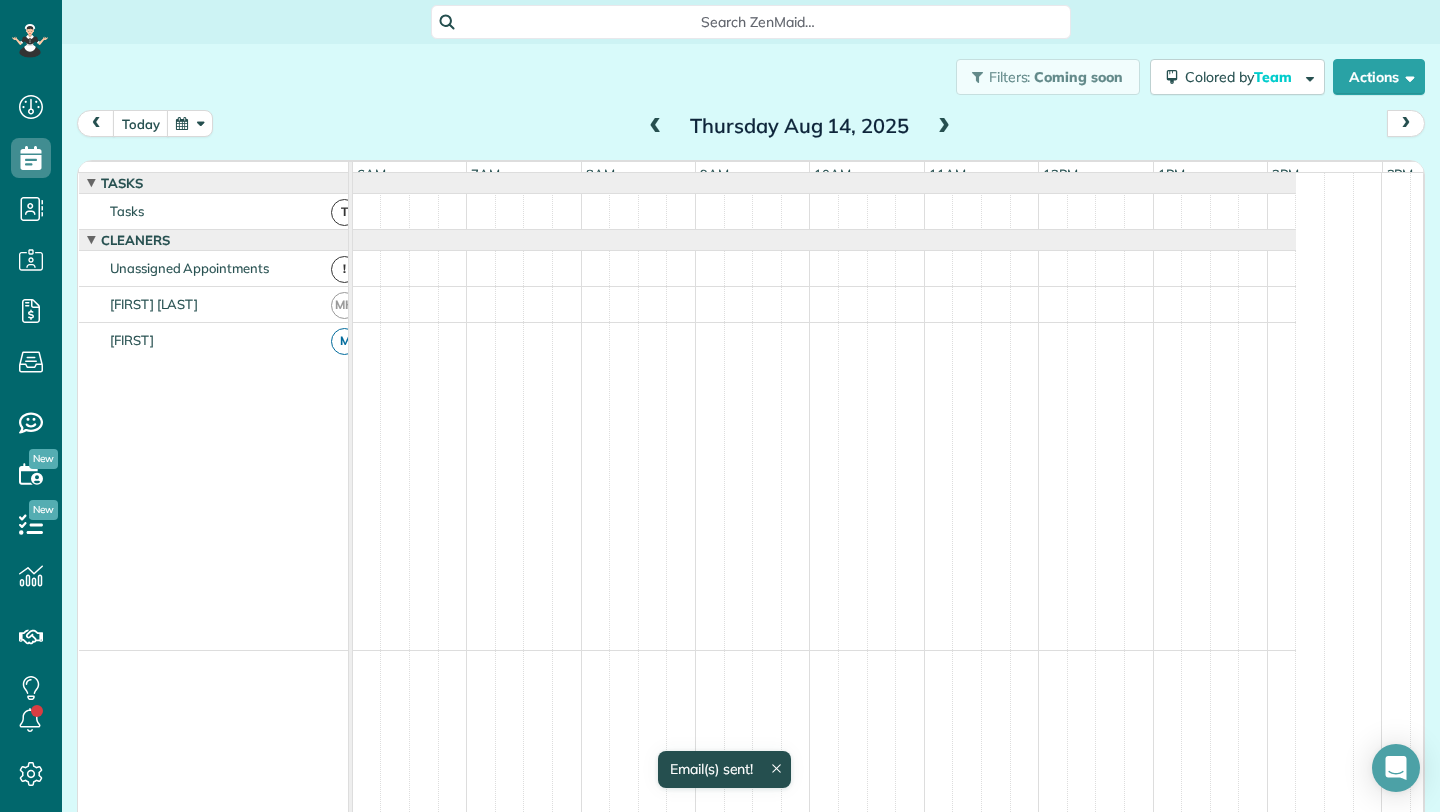 click at bounding box center (944, 127) 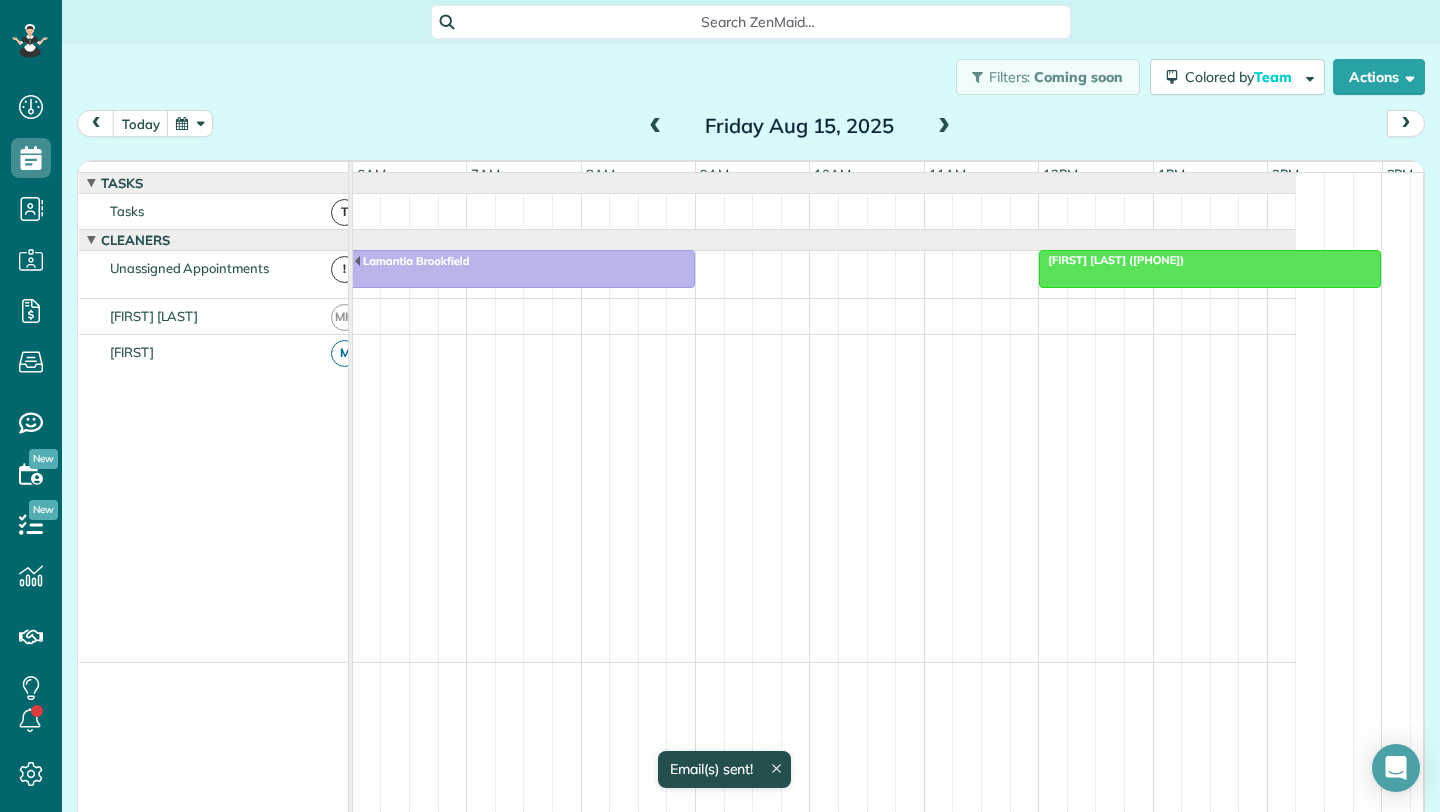 click at bounding box center (1210, 269) 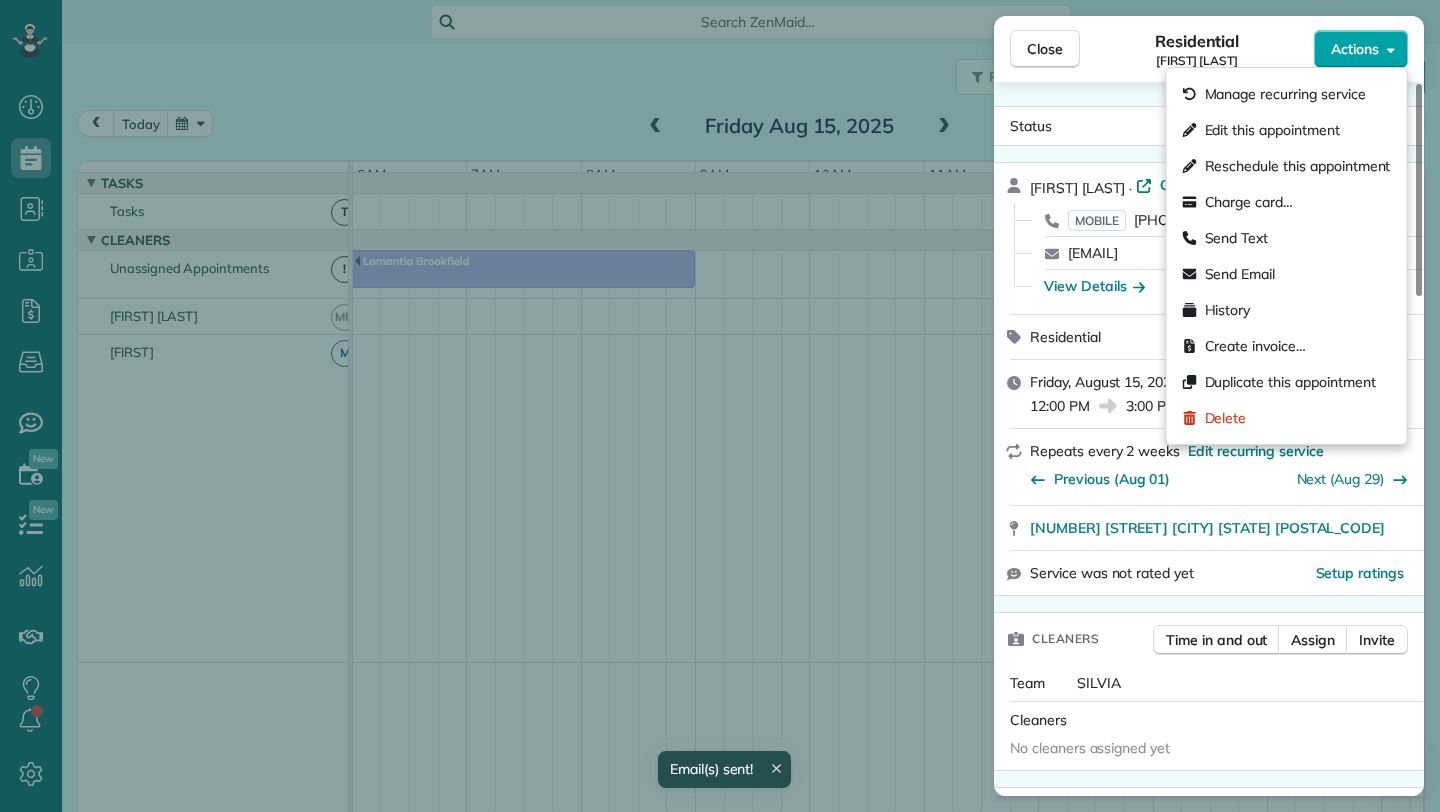 click on "Actions" at bounding box center [1361, 49] 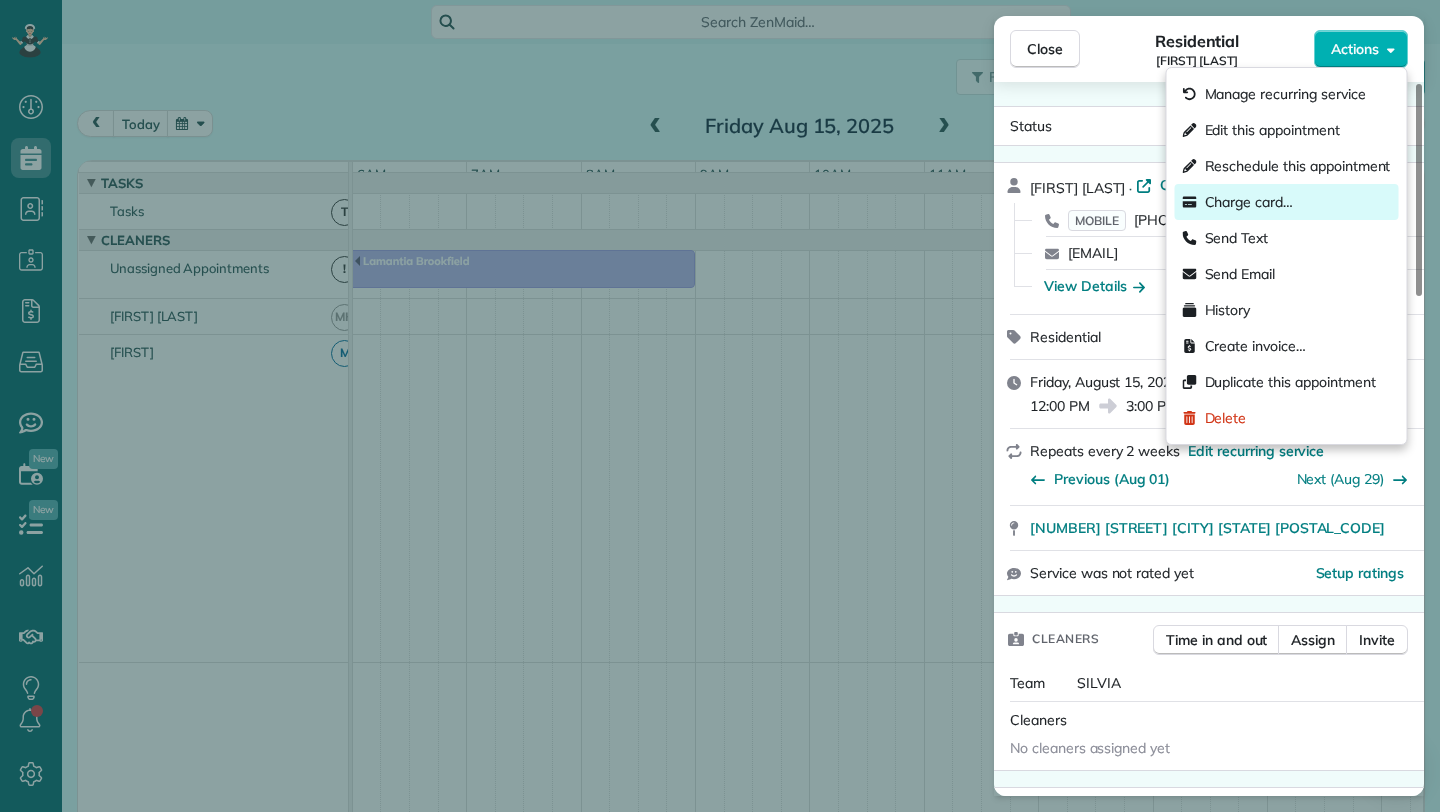 click on "Charge card…" at bounding box center (1249, 202) 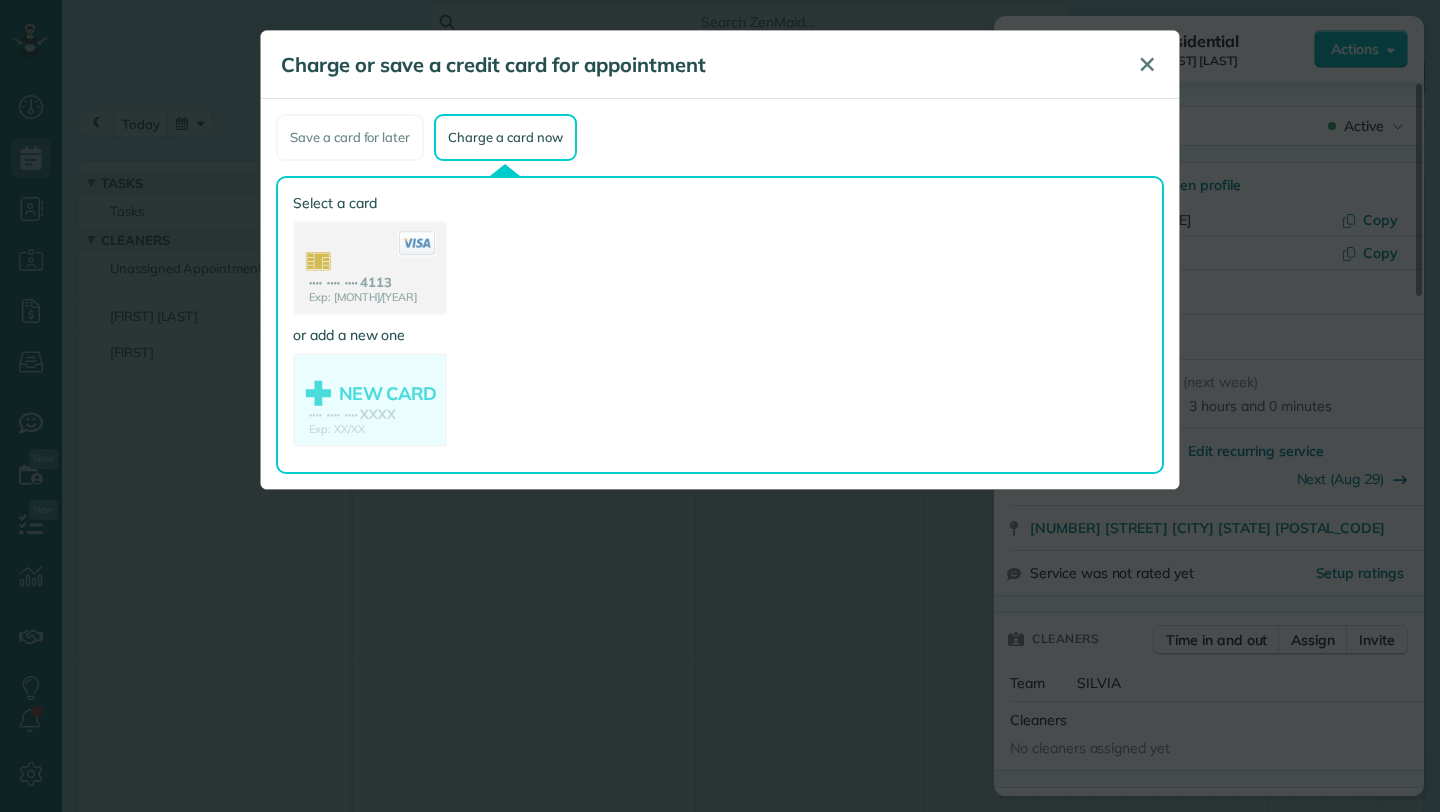 click on "✕" at bounding box center [1147, 64] 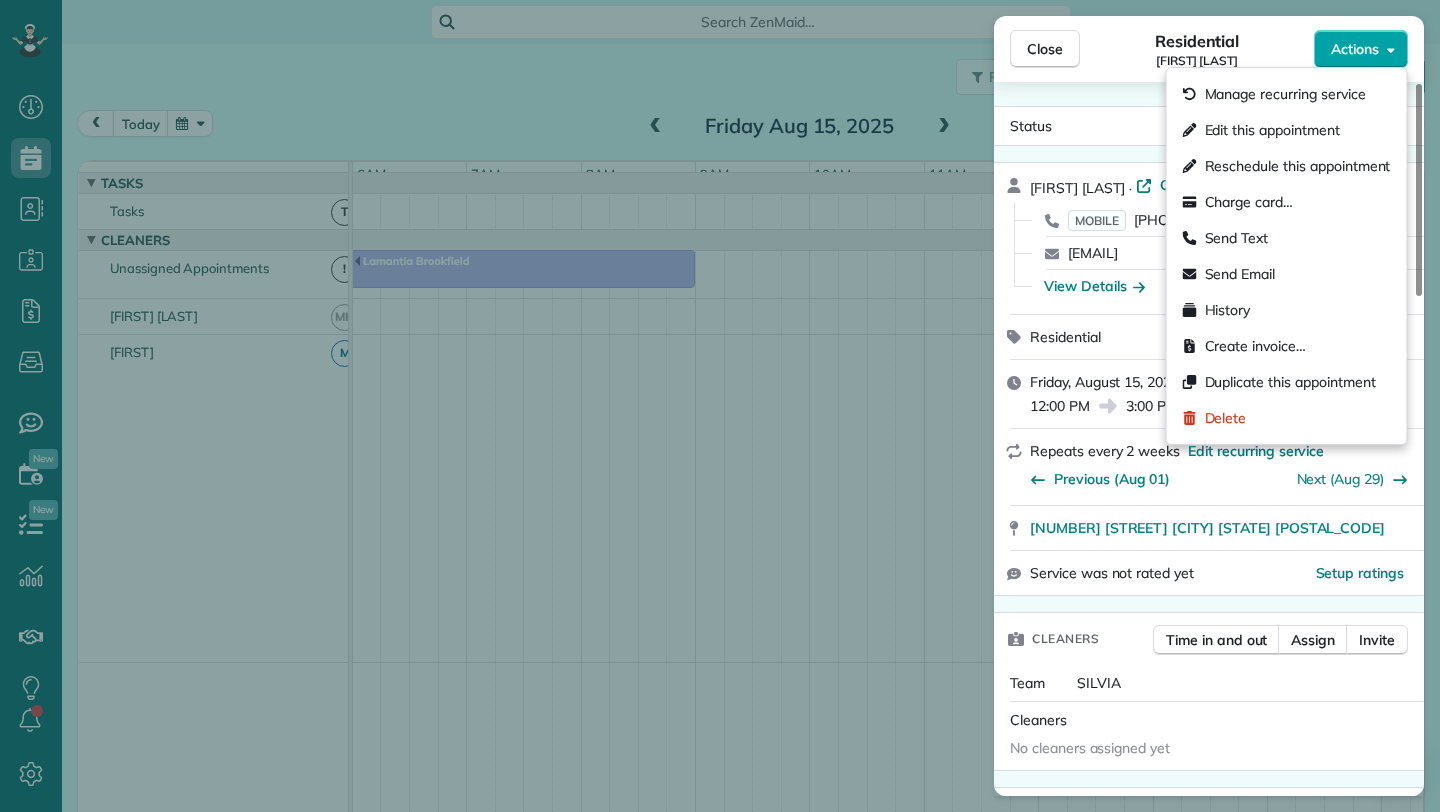 click 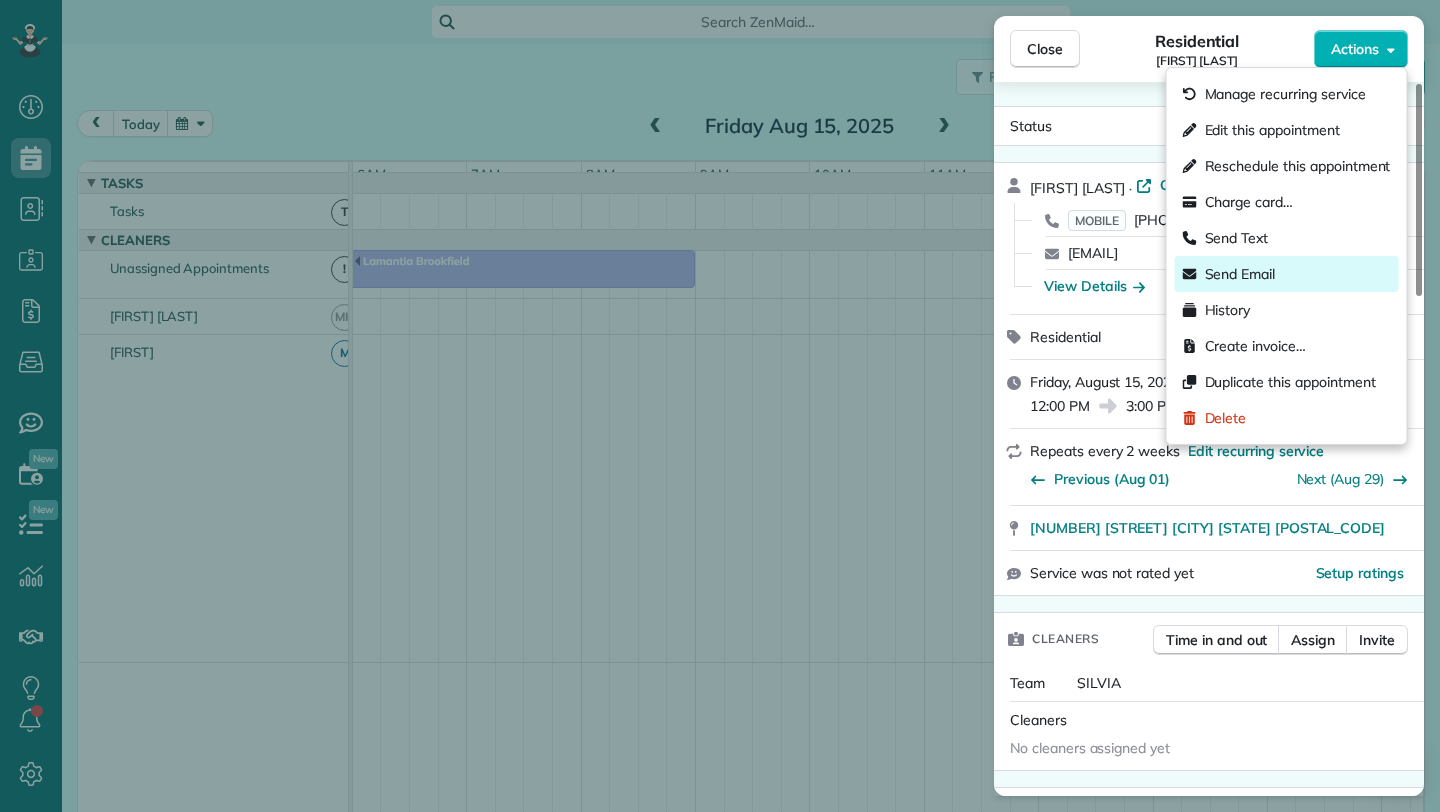 click on "Send Email" at bounding box center (1287, 274) 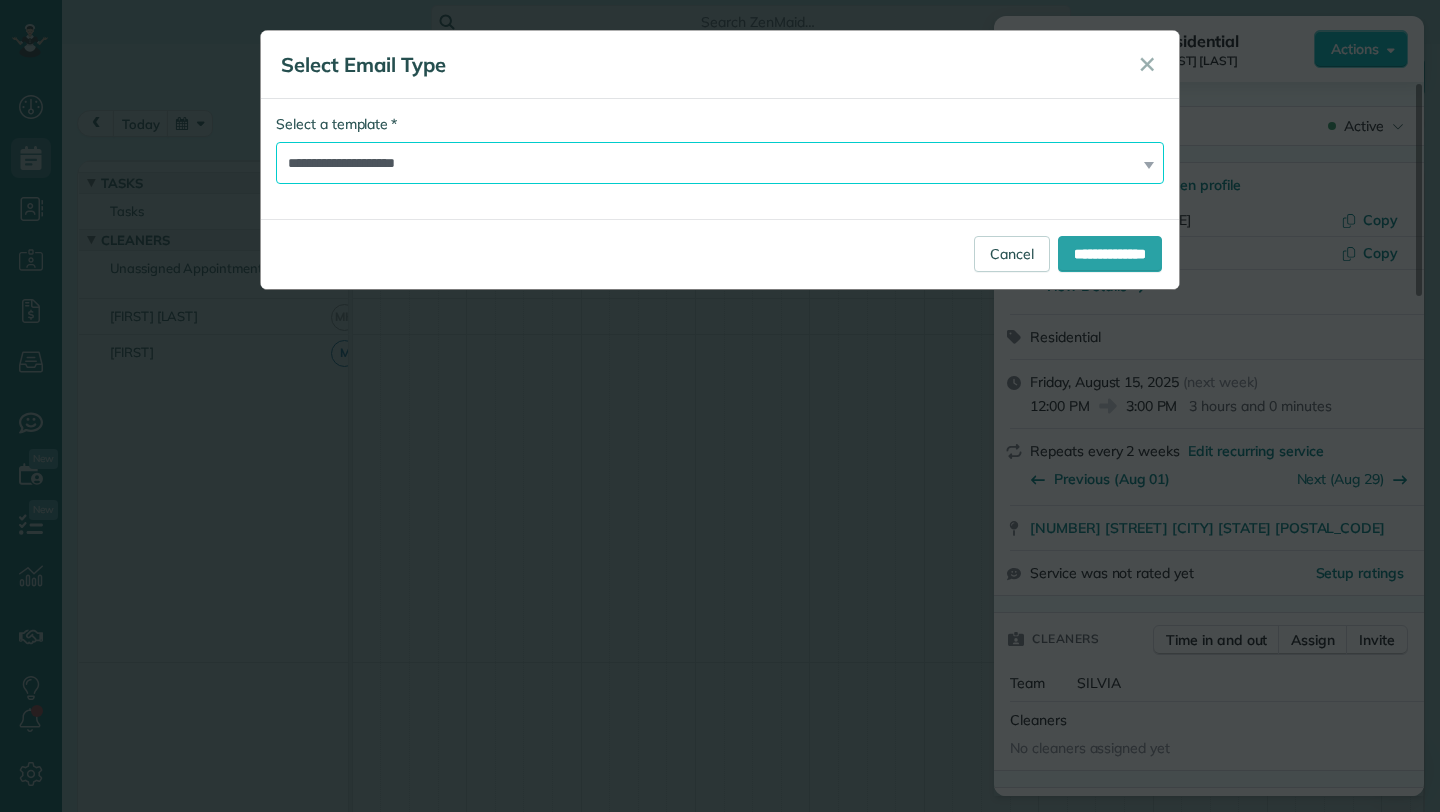 click on "**********" at bounding box center (720, 163) 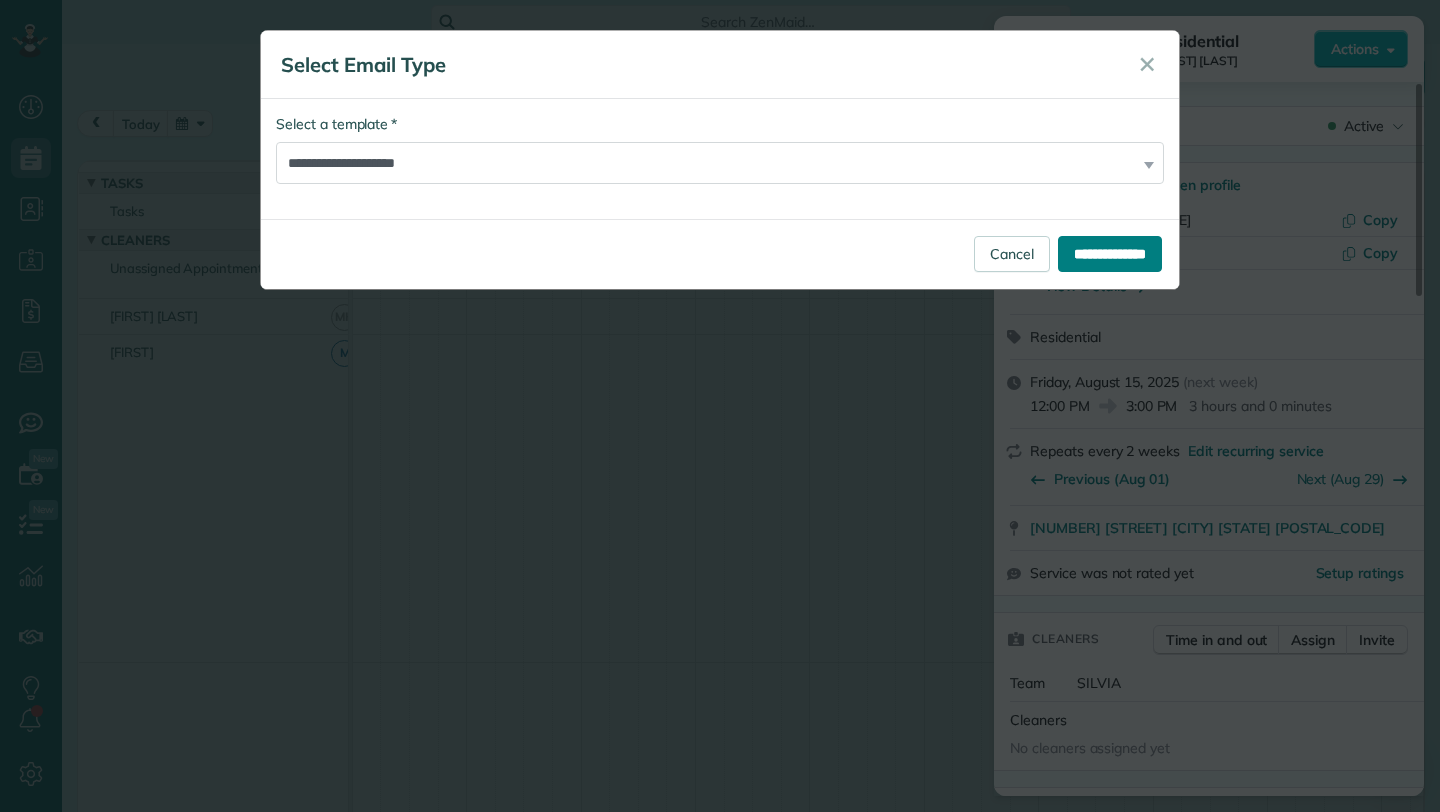 click on "**********" at bounding box center [1110, 254] 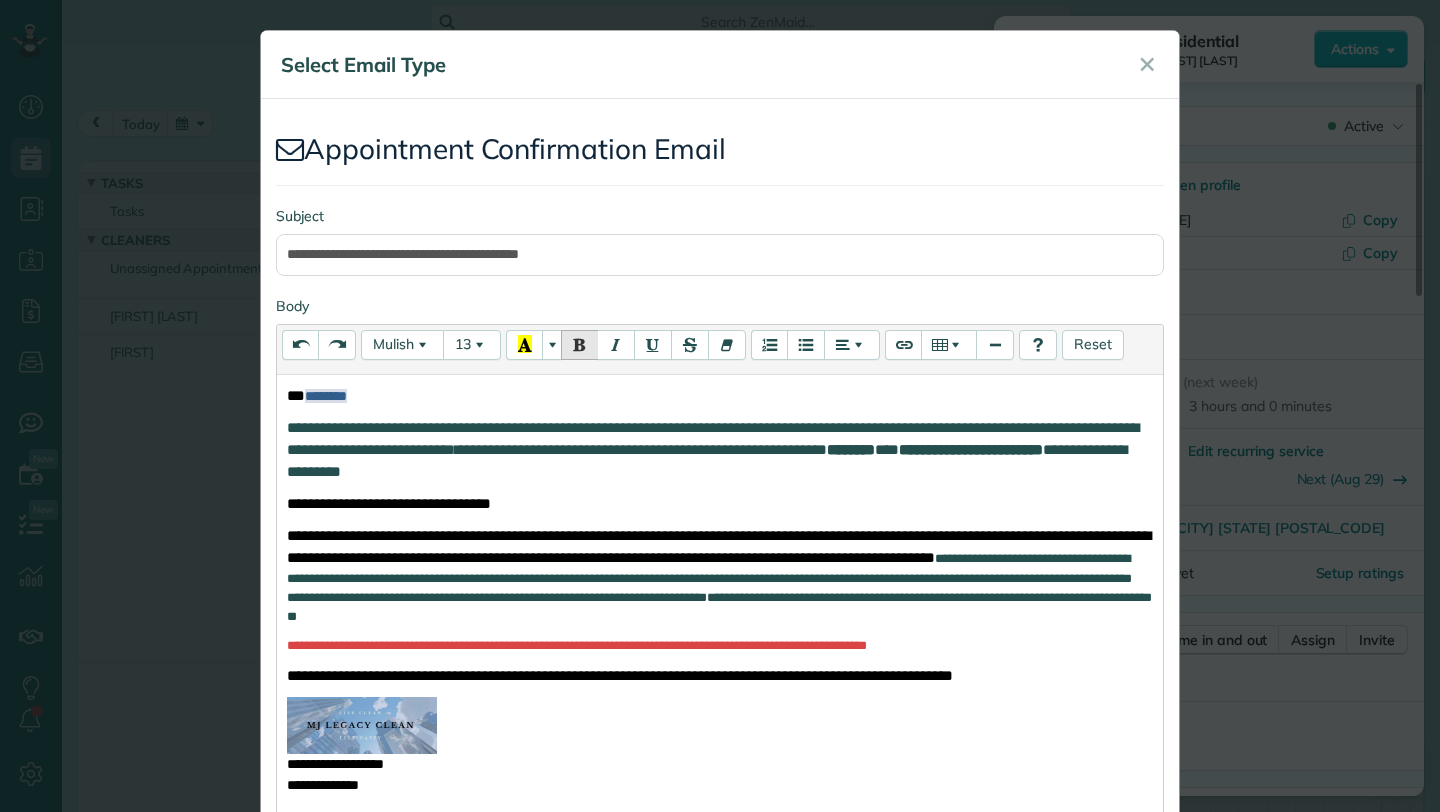 scroll, scrollTop: 382, scrollLeft: 0, axis: vertical 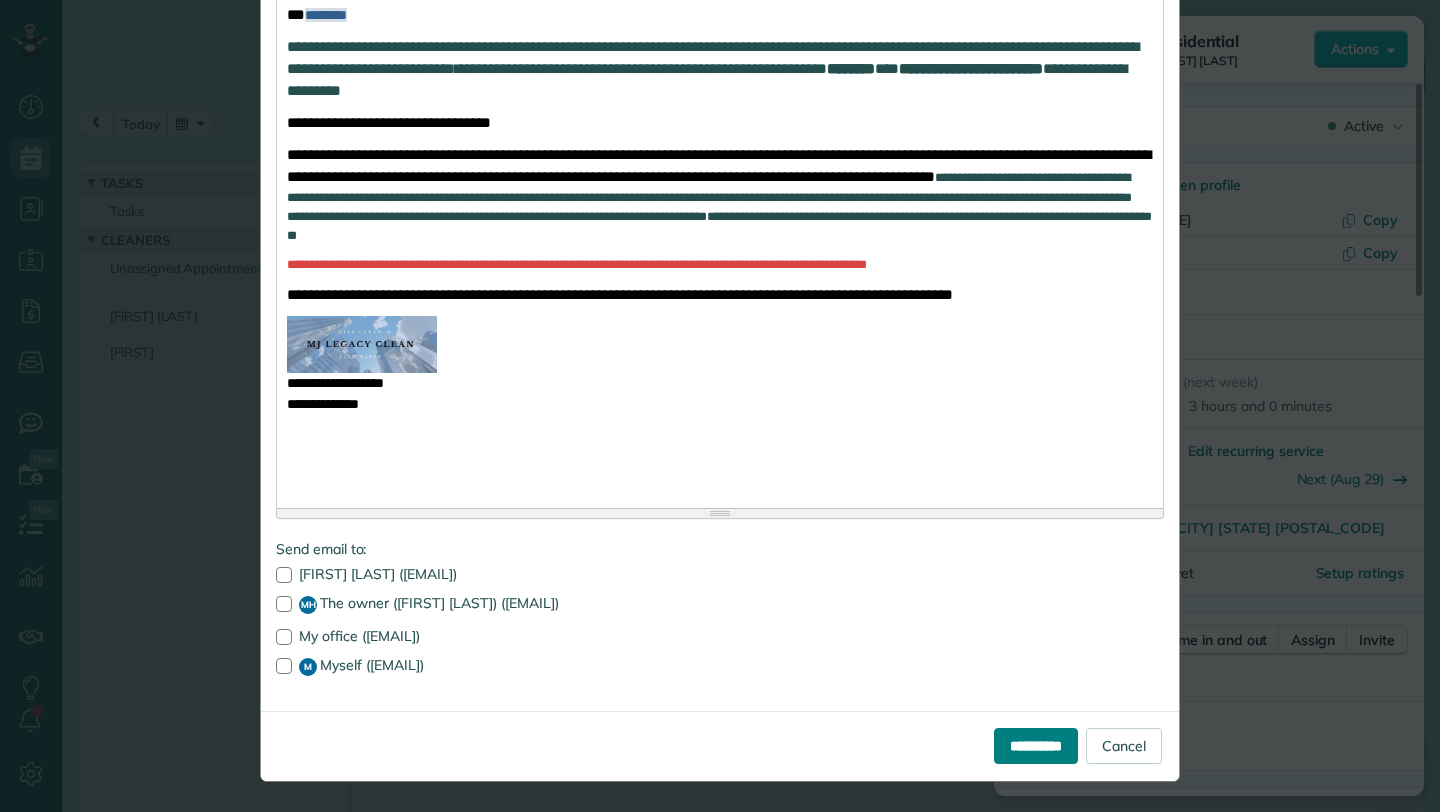 click on "**********" at bounding box center (1036, 746) 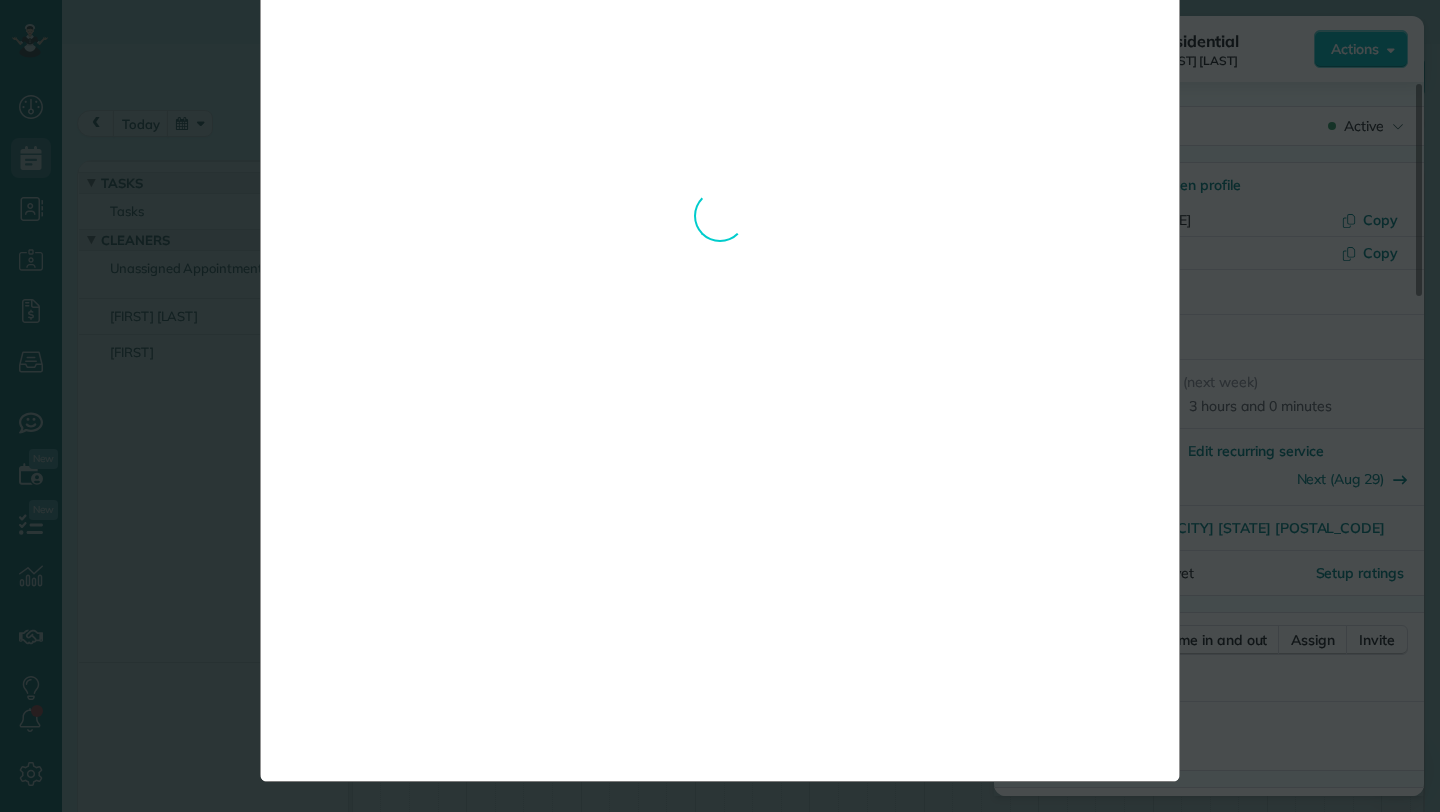 scroll, scrollTop: 0, scrollLeft: 0, axis: both 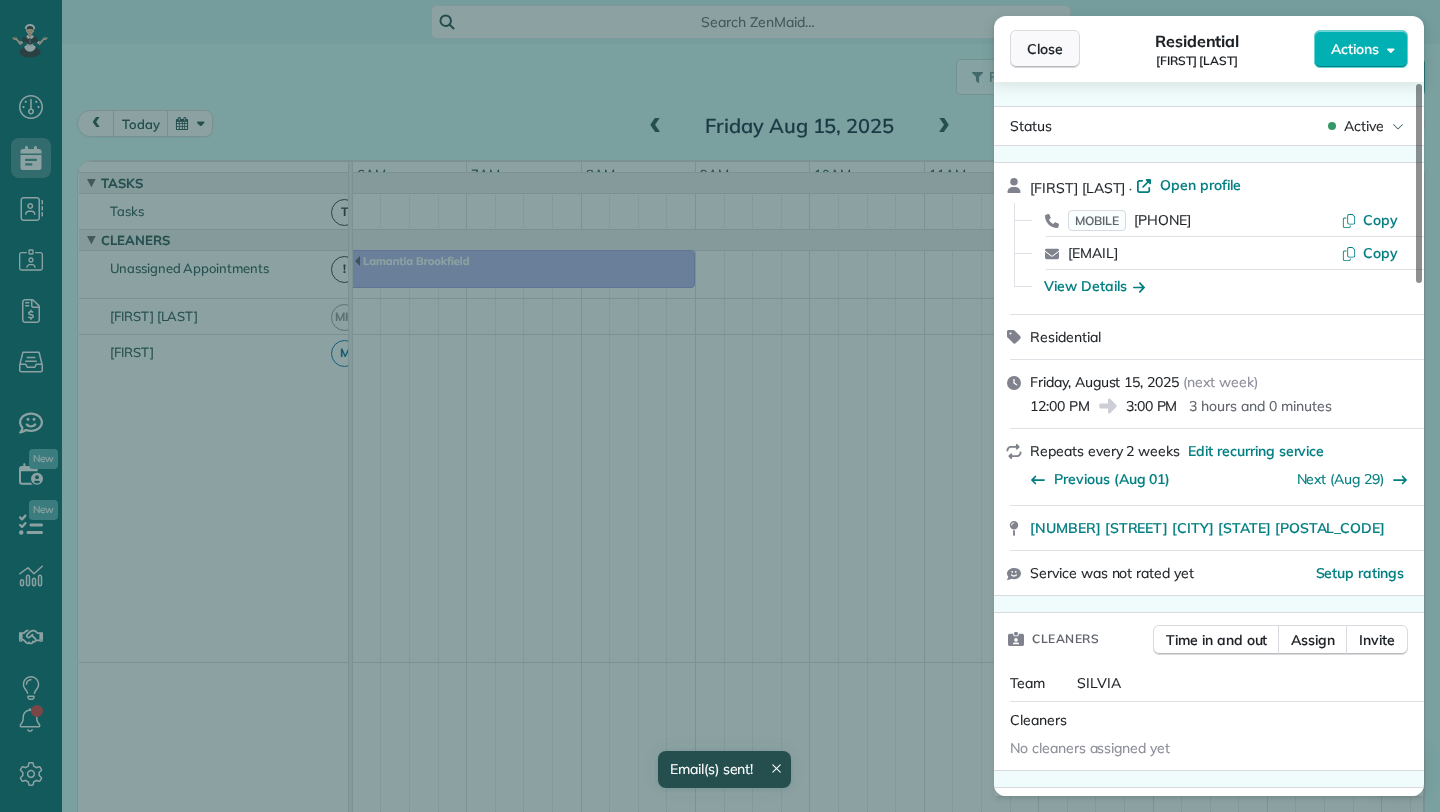 click on "Close" at bounding box center (1045, 49) 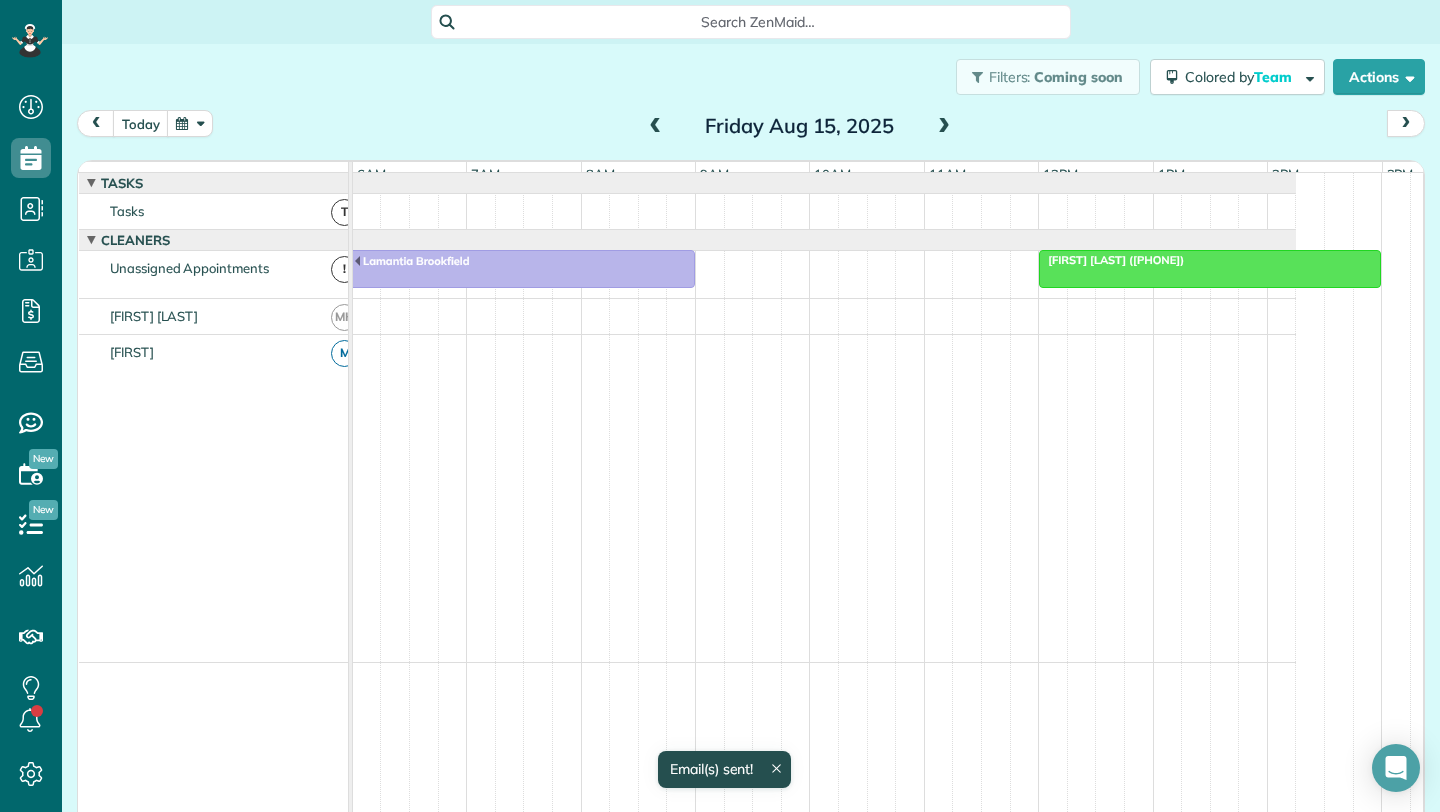 click at bounding box center (944, 127) 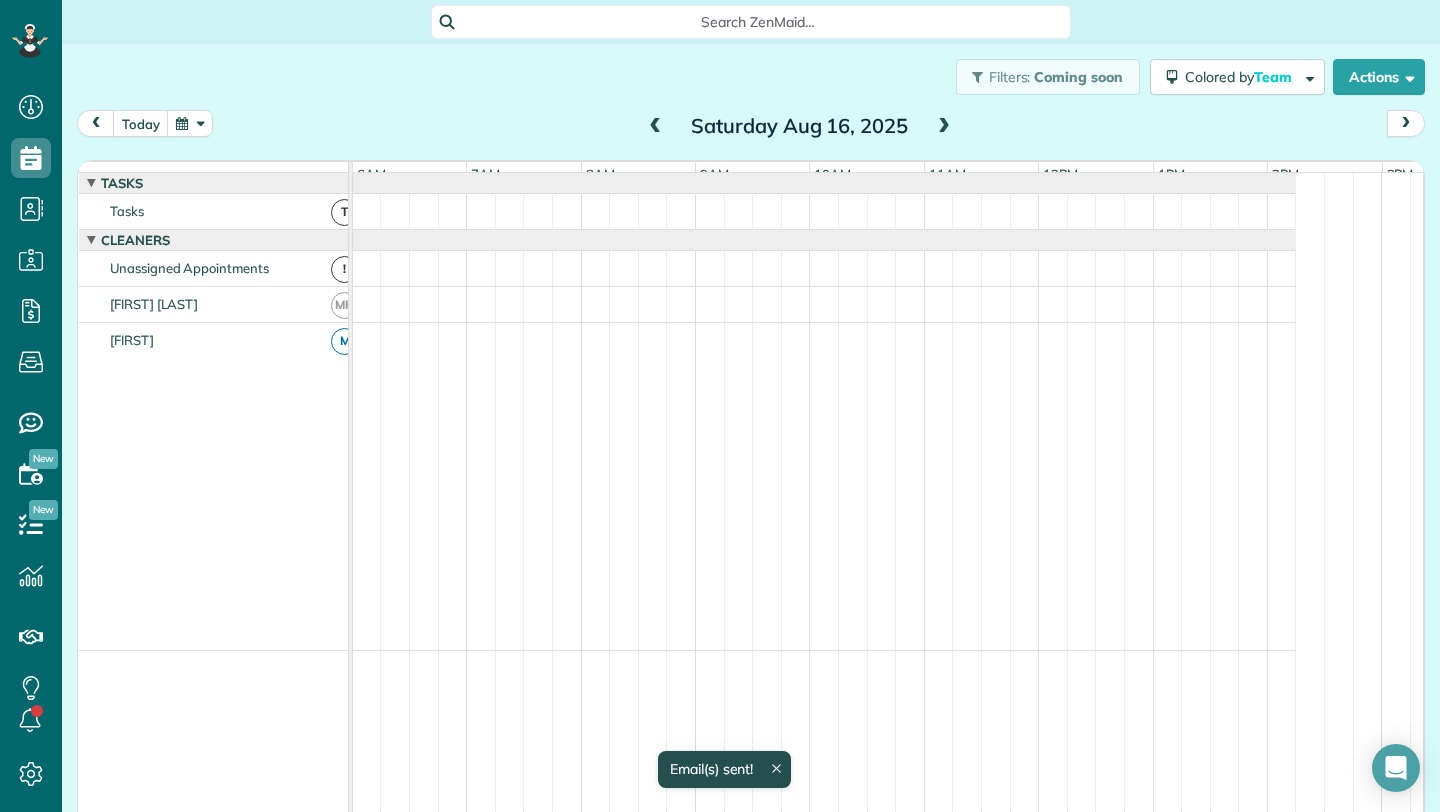 click at bounding box center [944, 127] 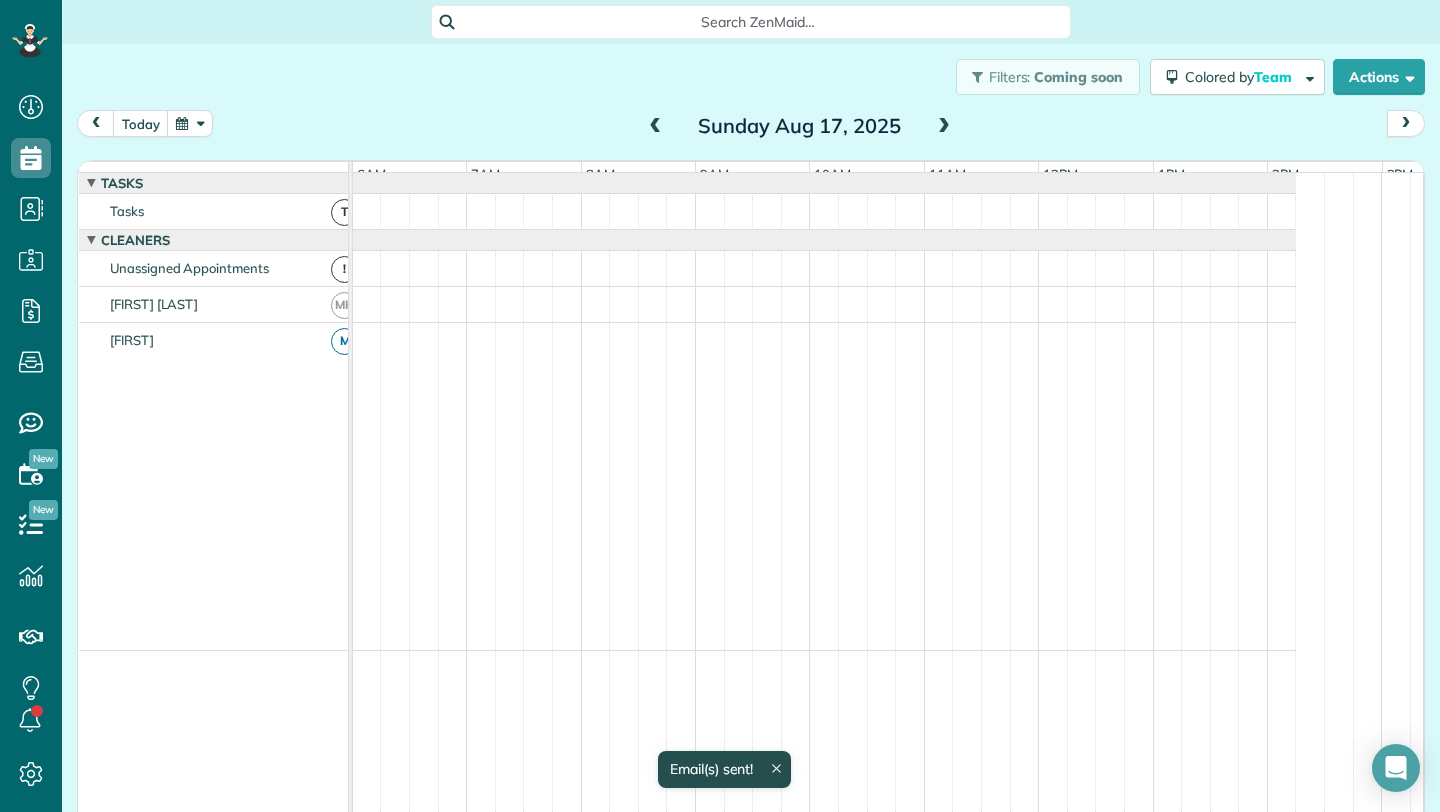click at bounding box center [944, 127] 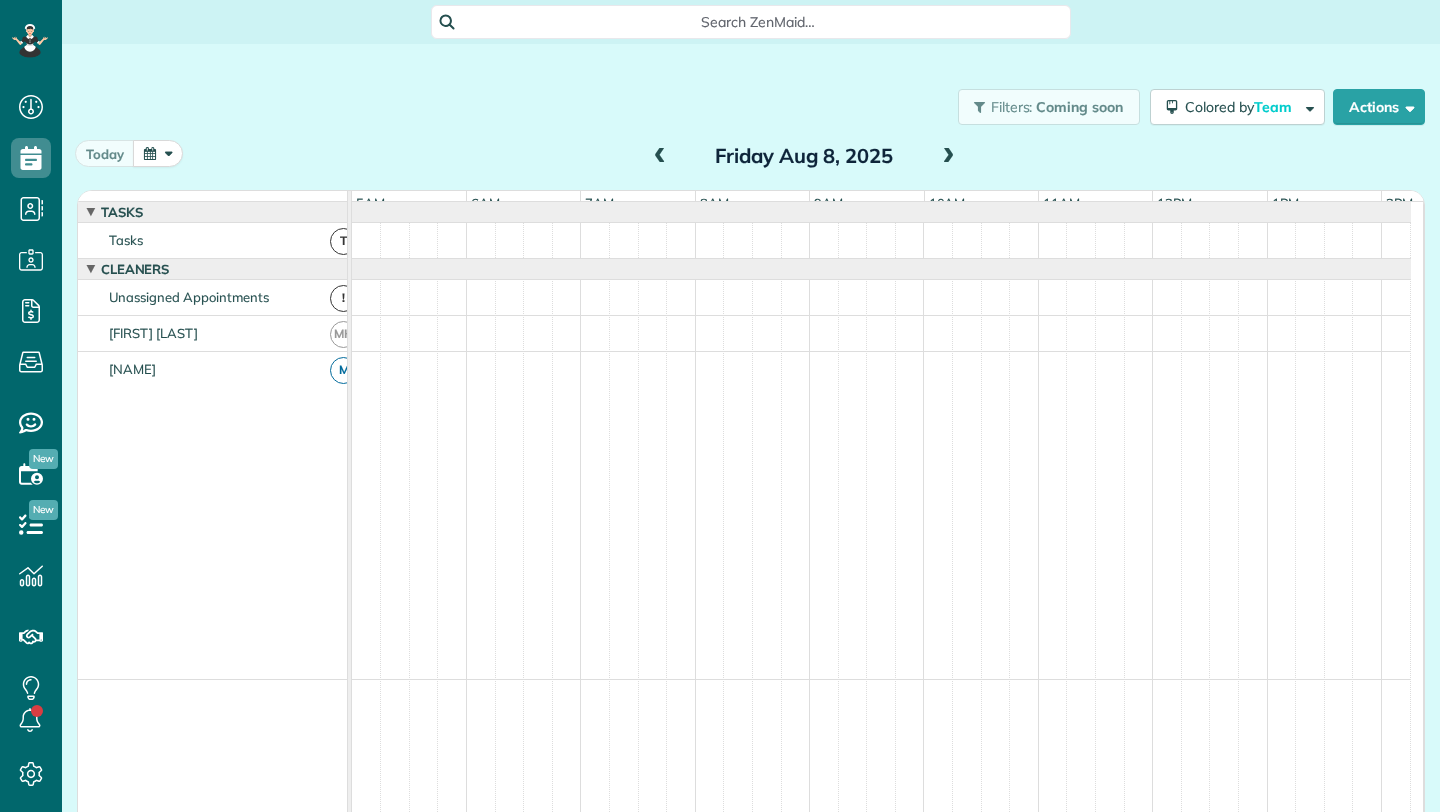 scroll, scrollTop: 0, scrollLeft: 0, axis: both 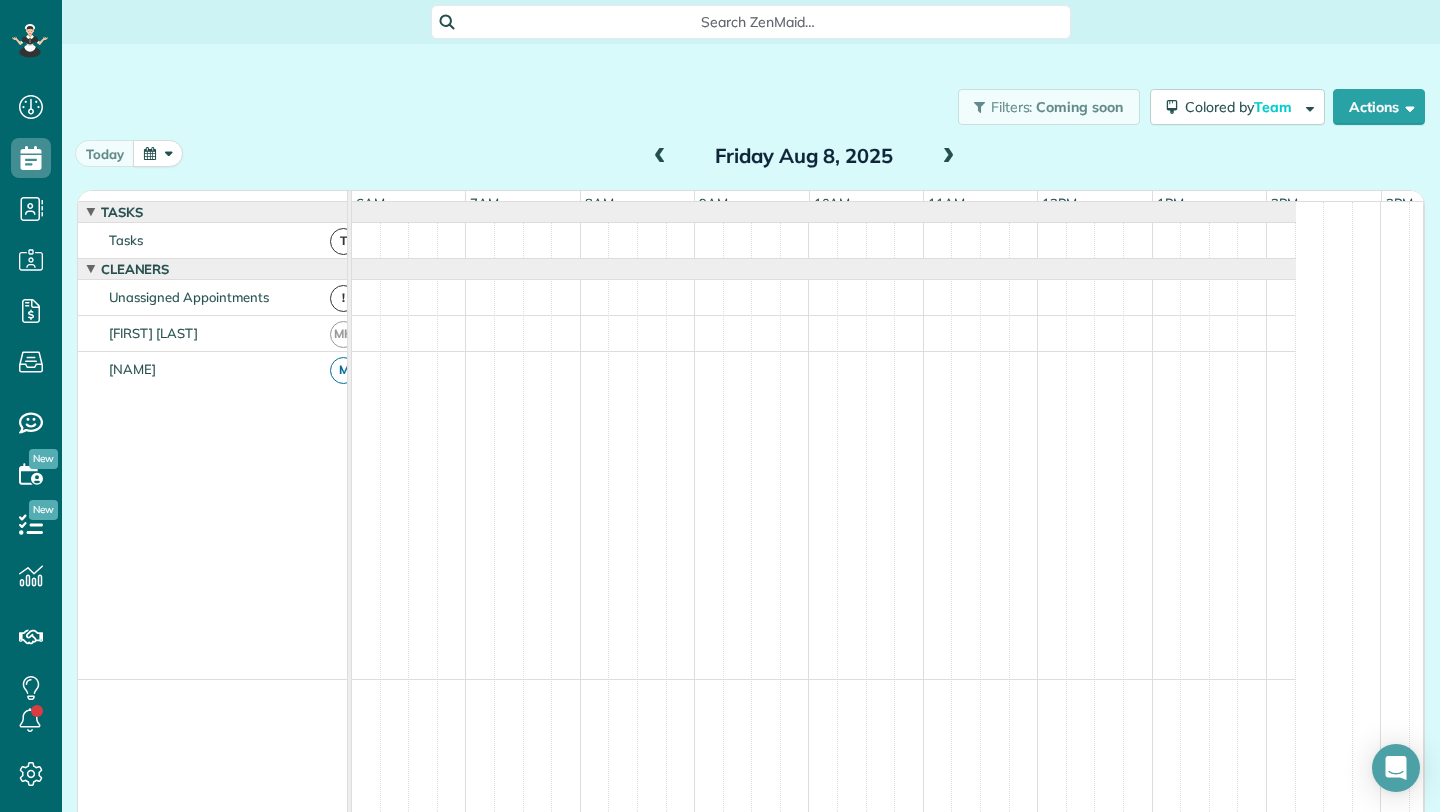 click at bounding box center [660, 157] 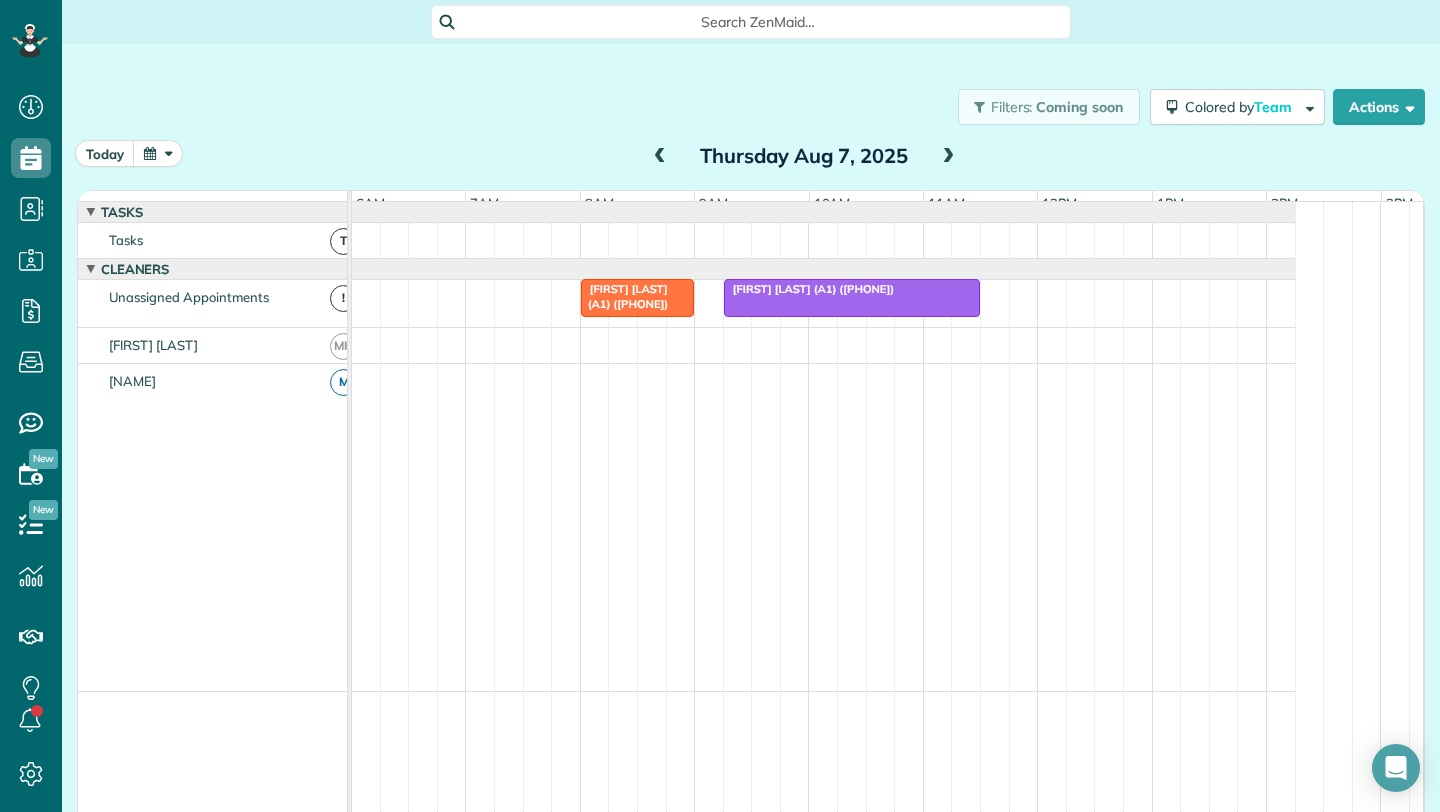 click on "Beth George (A1) (+16308050017)" at bounding box center [625, 296] 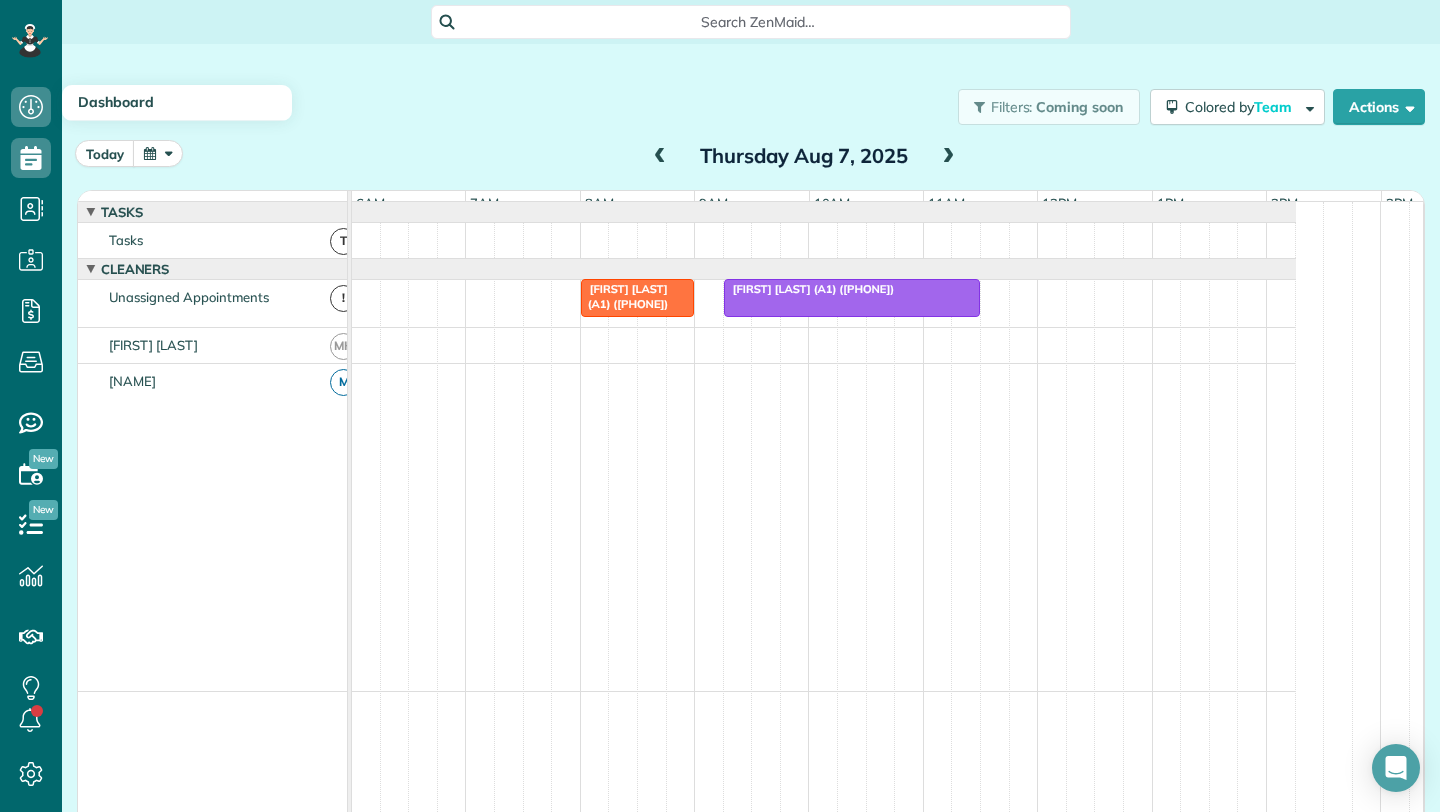 click on "Dashboard" at bounding box center (116, 102) 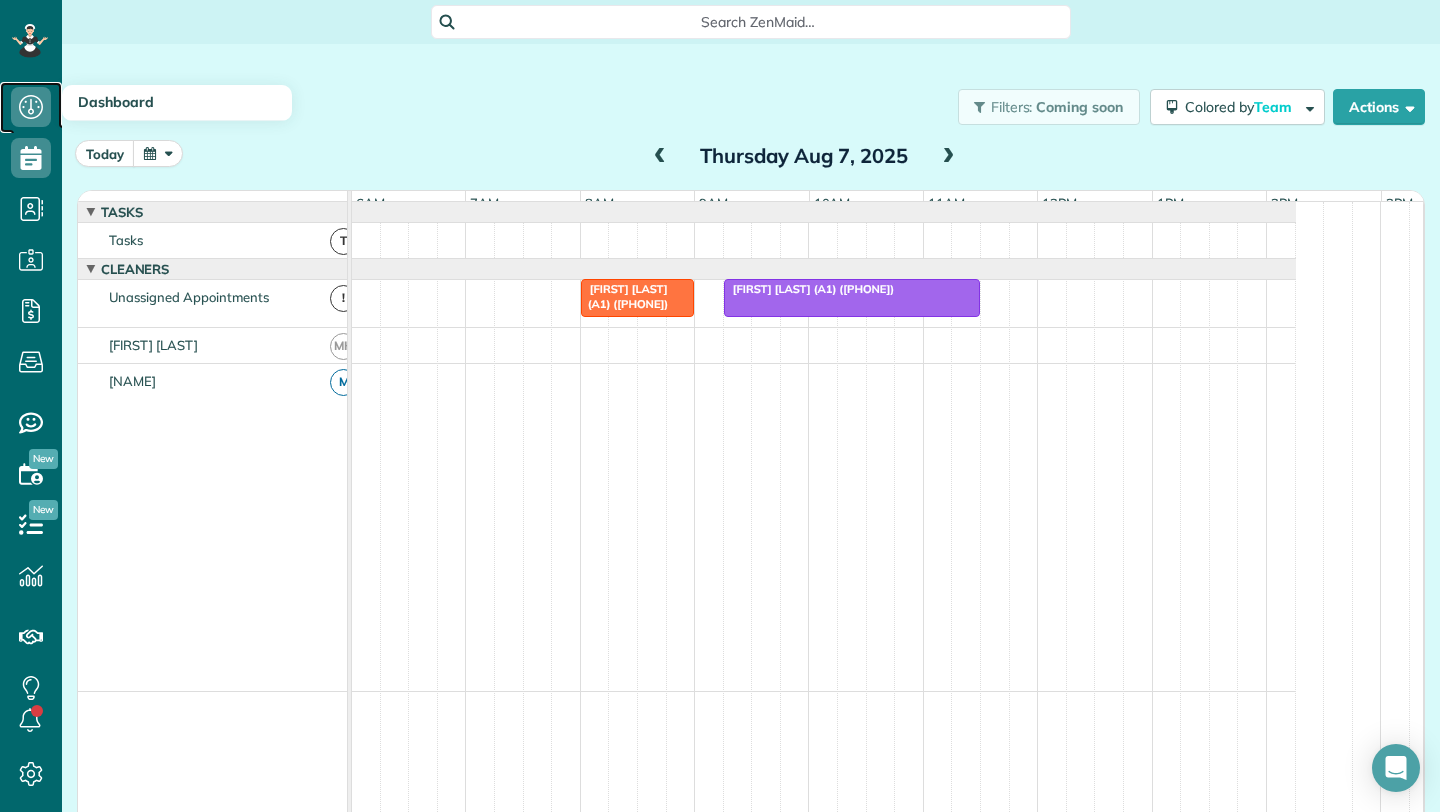 click 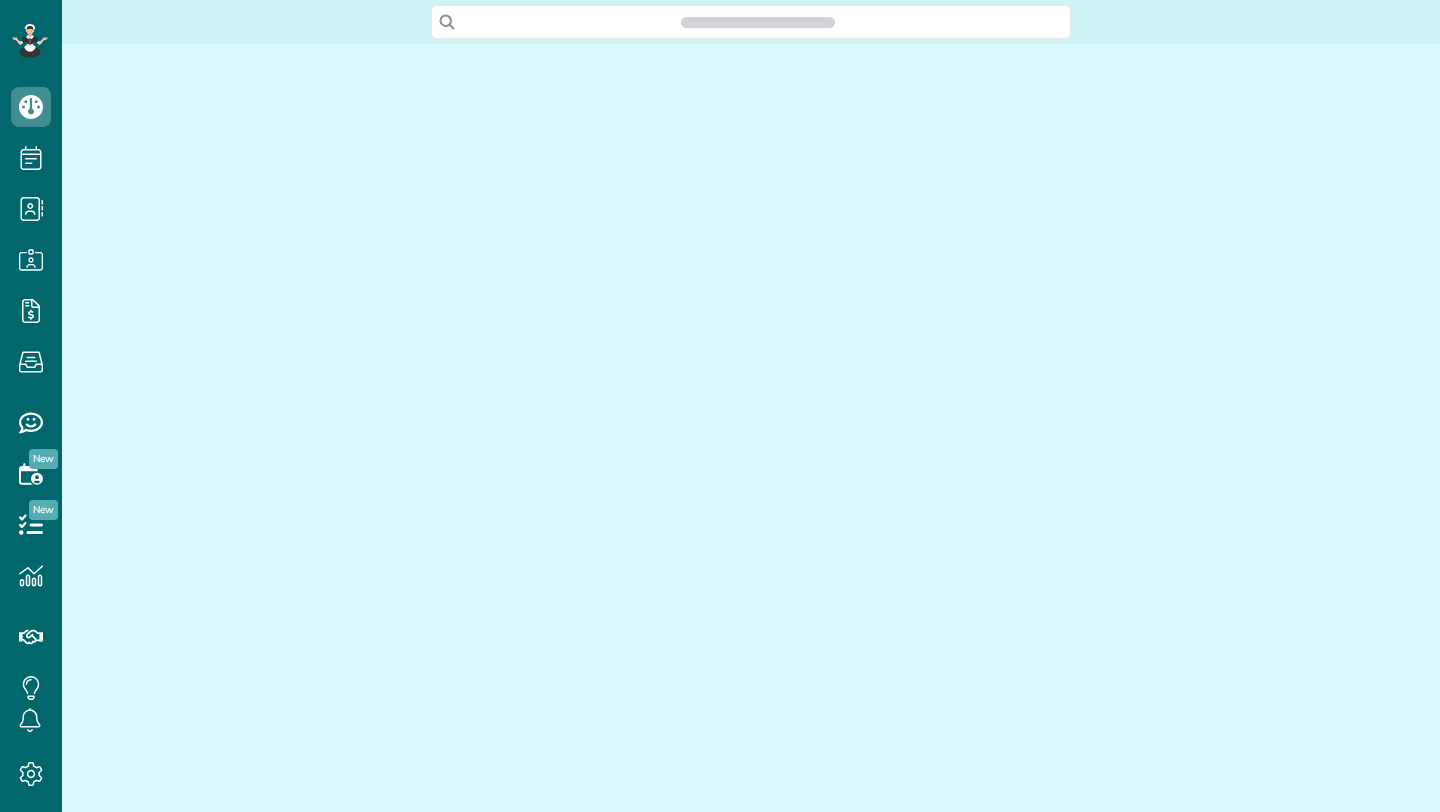 scroll, scrollTop: 0, scrollLeft: 0, axis: both 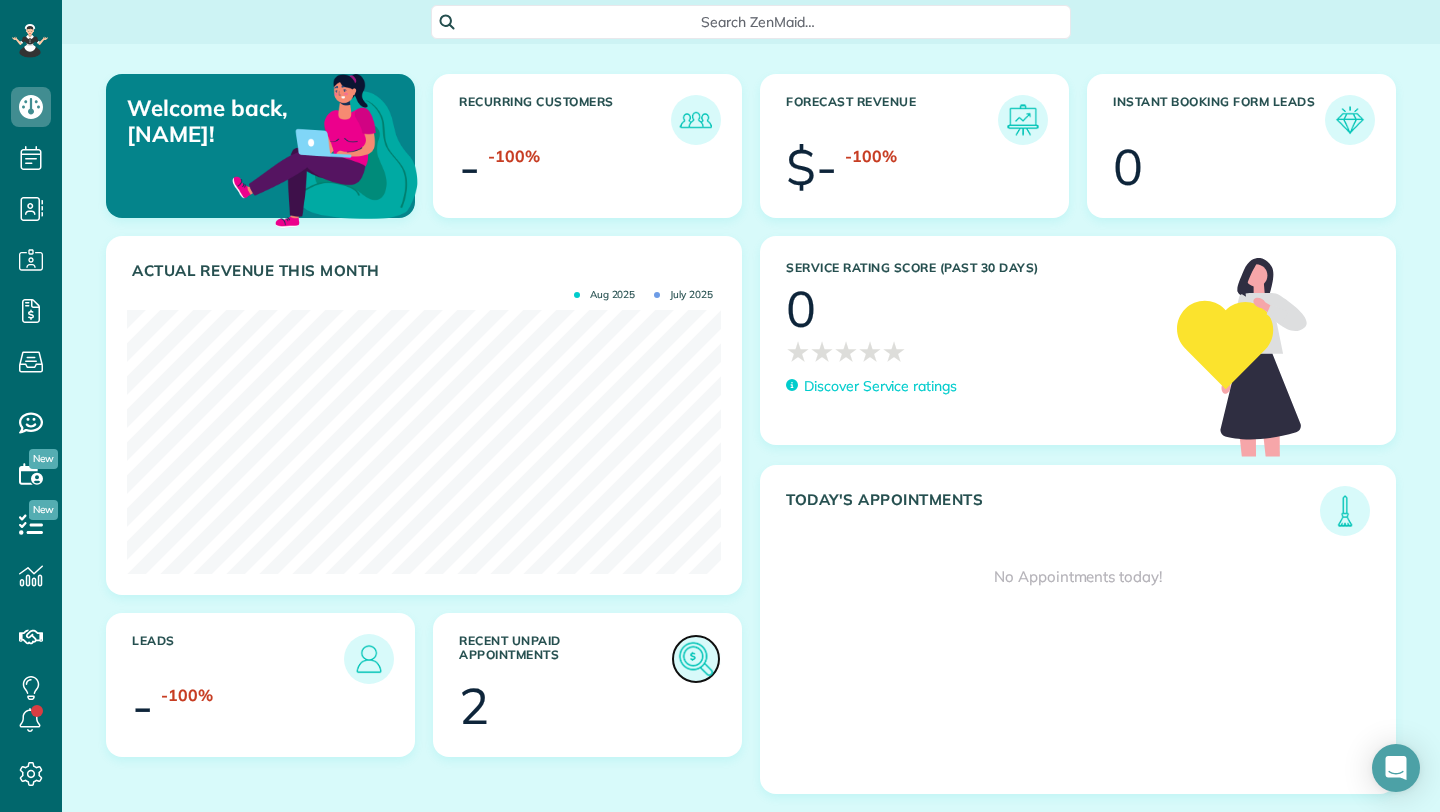 click at bounding box center (696, 659) 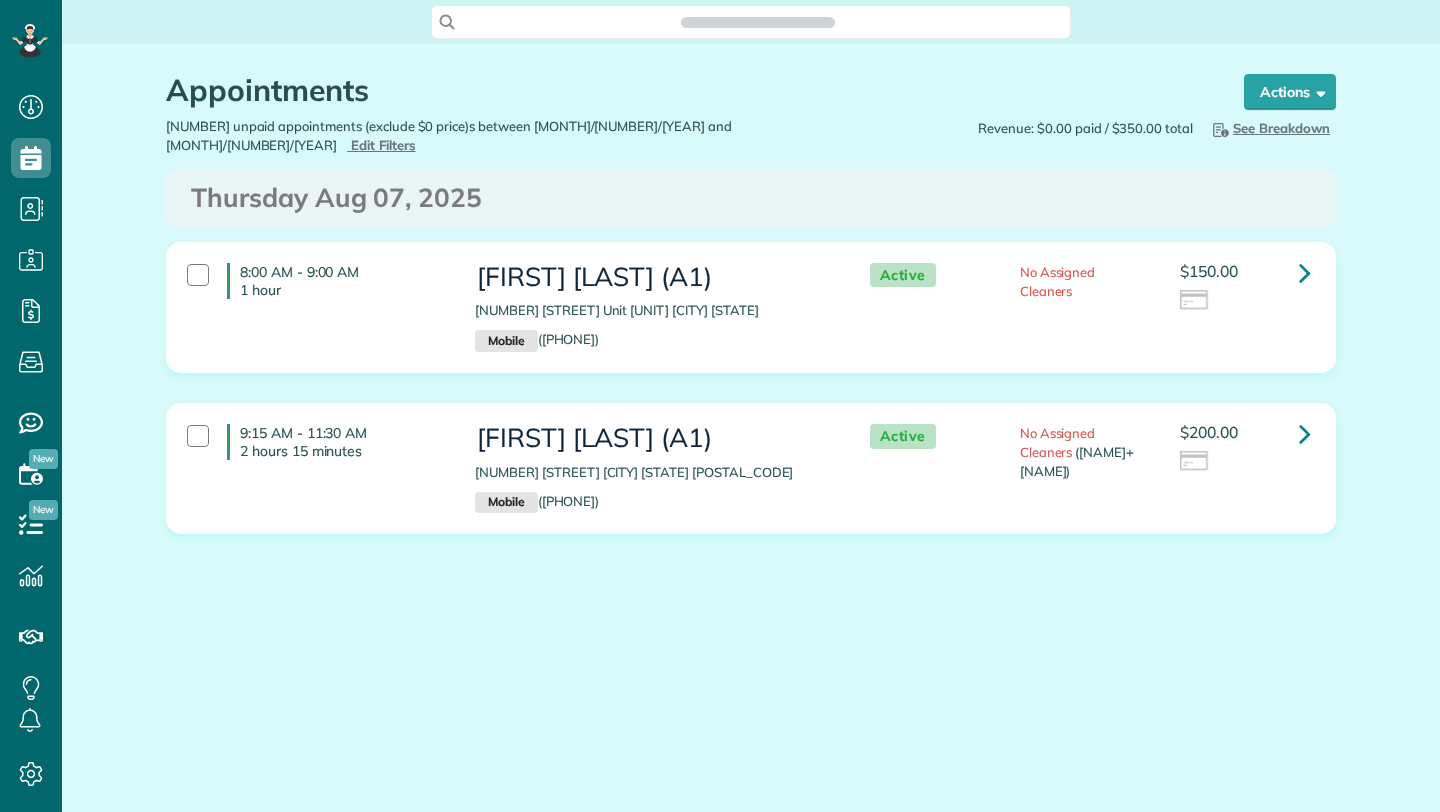 scroll, scrollTop: 0, scrollLeft: 0, axis: both 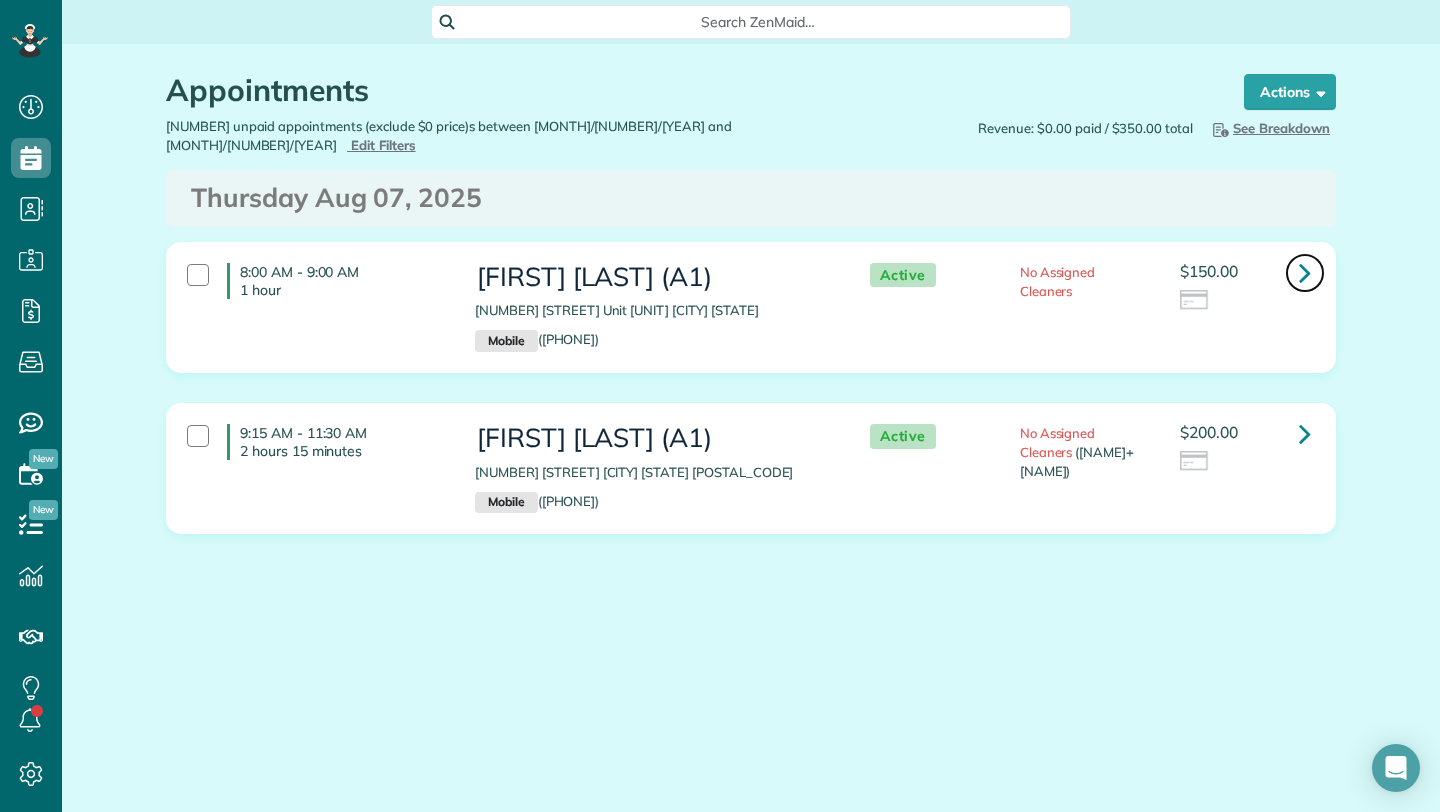 click at bounding box center (1305, 272) 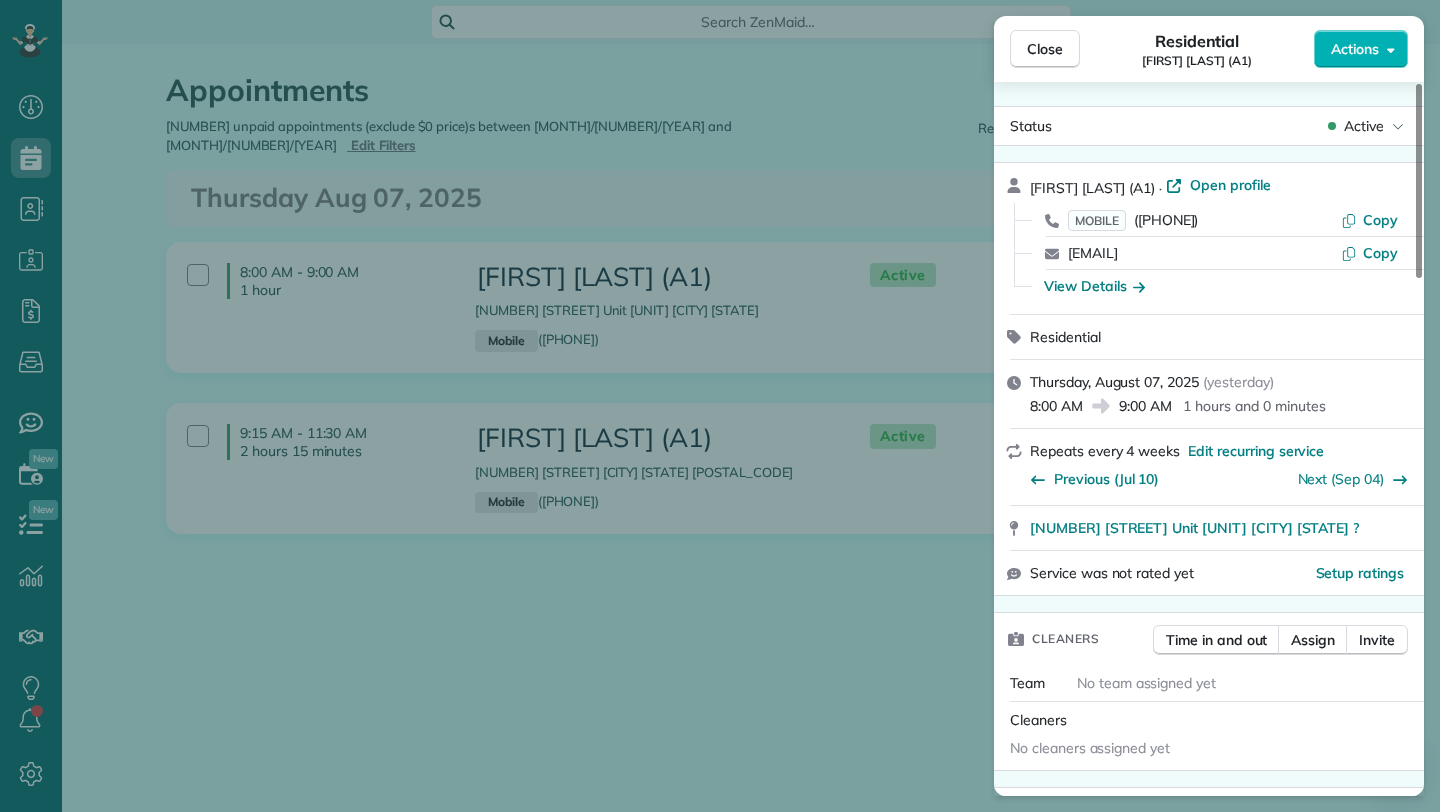 click on "Close Residential [FIRST] [LAST] (A1) Actions" at bounding box center [1209, 49] 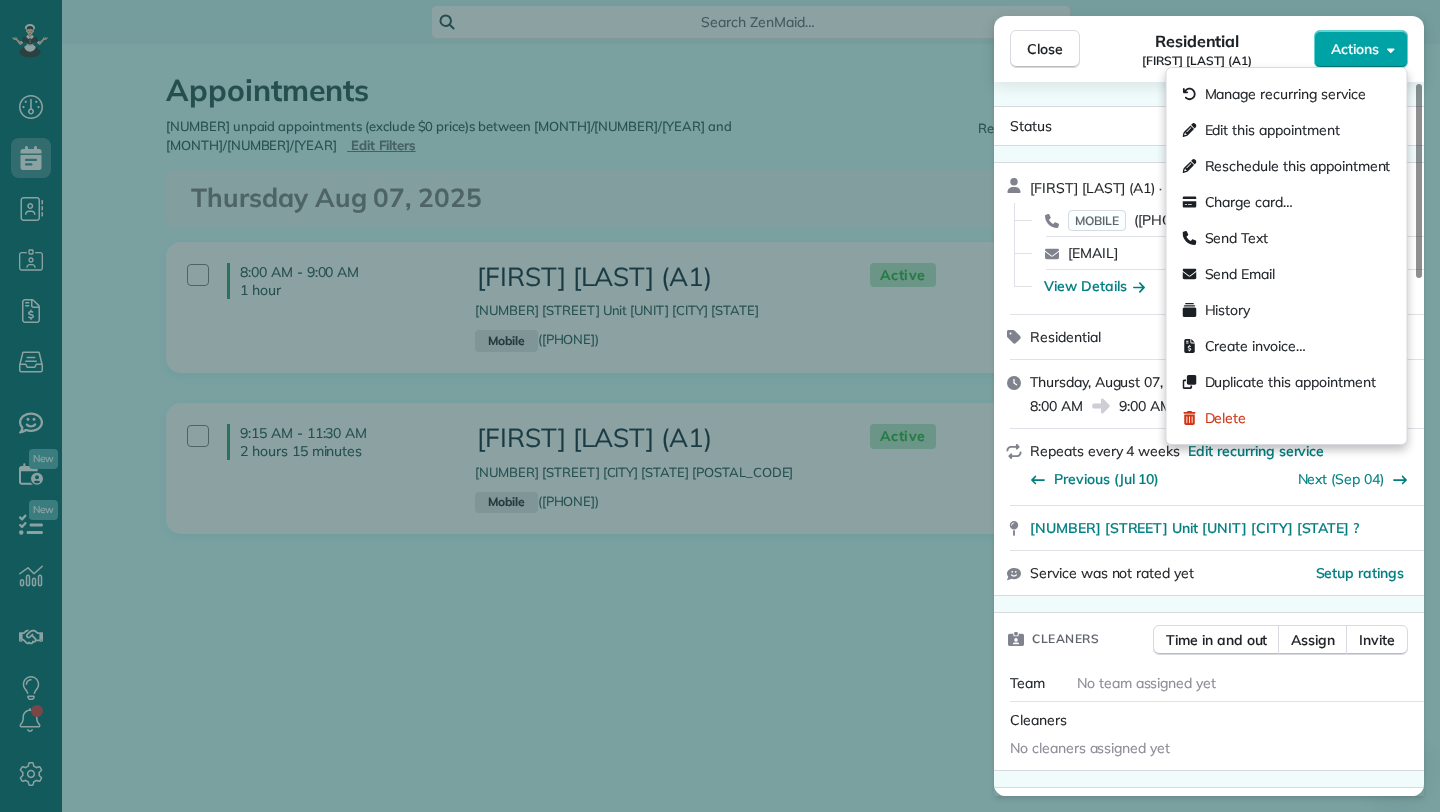 click on "Actions" at bounding box center [1361, 49] 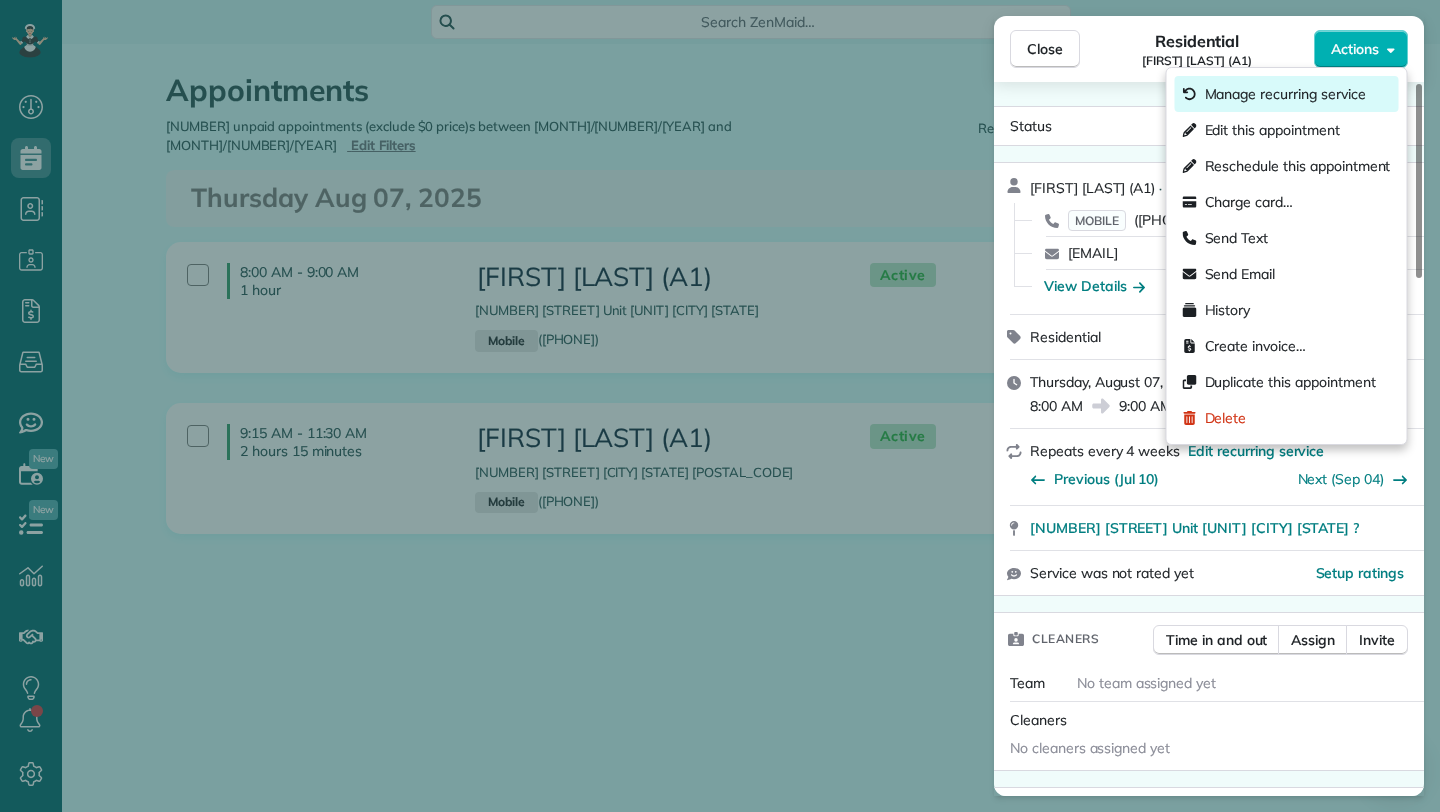 click on "Manage recurring service" at bounding box center [1285, 94] 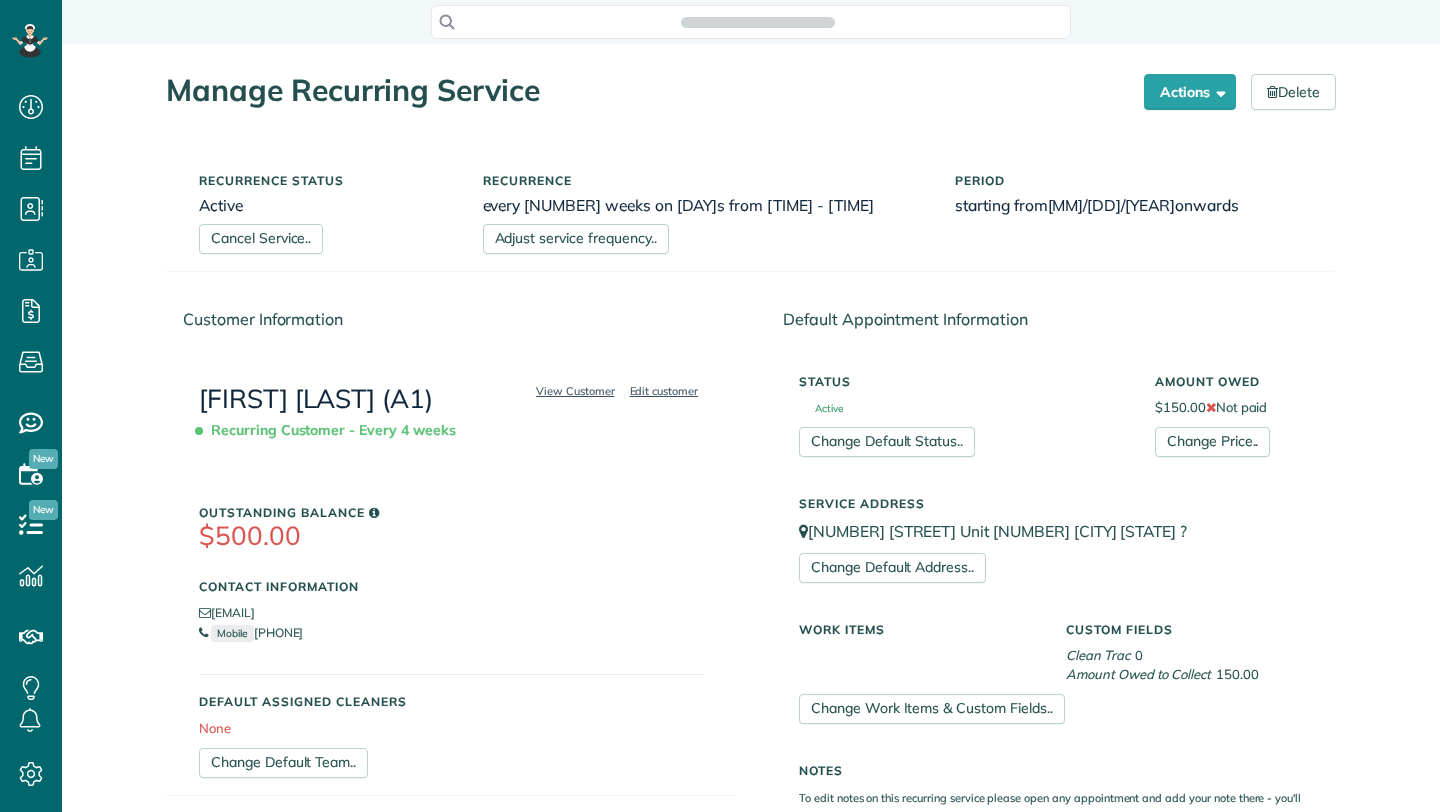 scroll, scrollTop: 0, scrollLeft: 0, axis: both 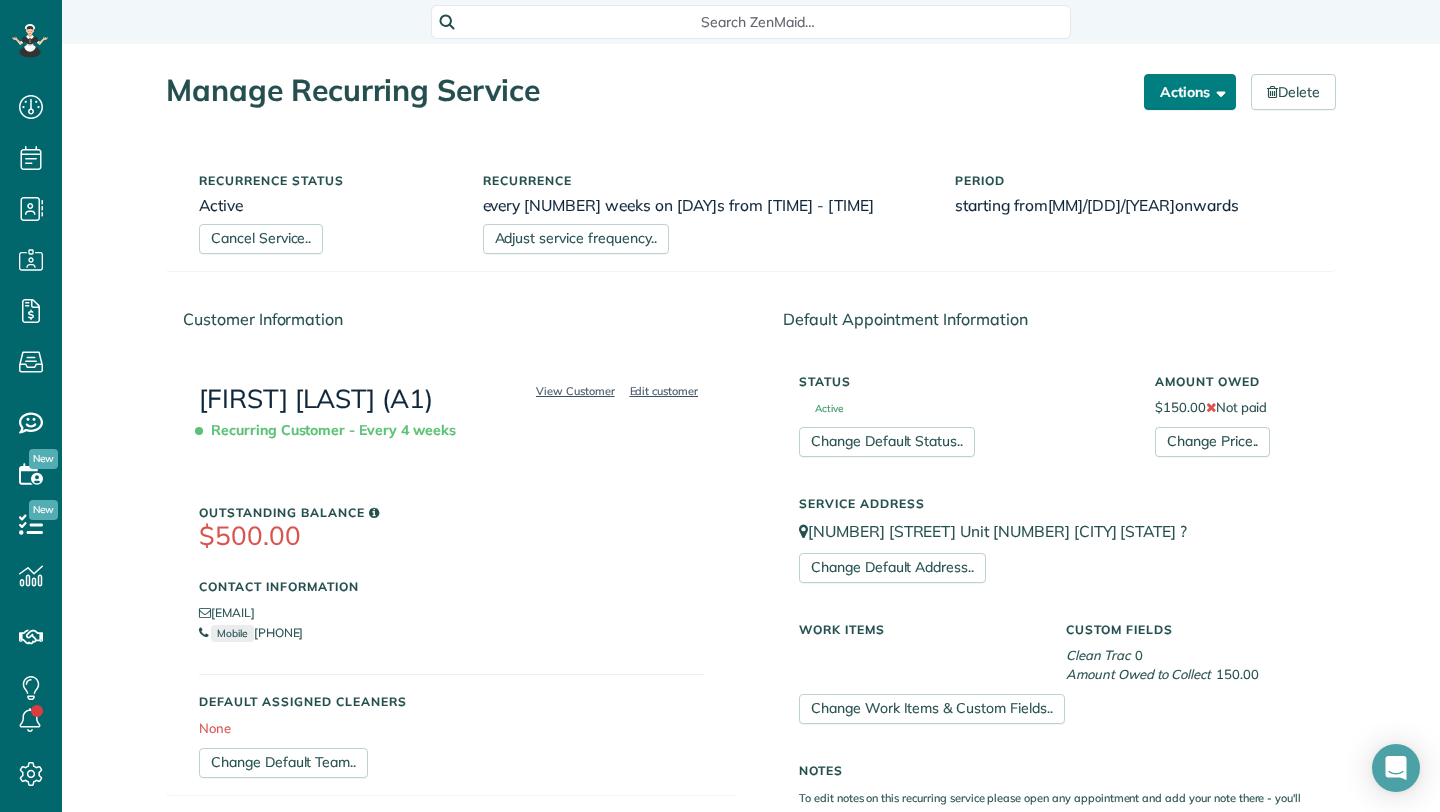 click at bounding box center [1217, 91] 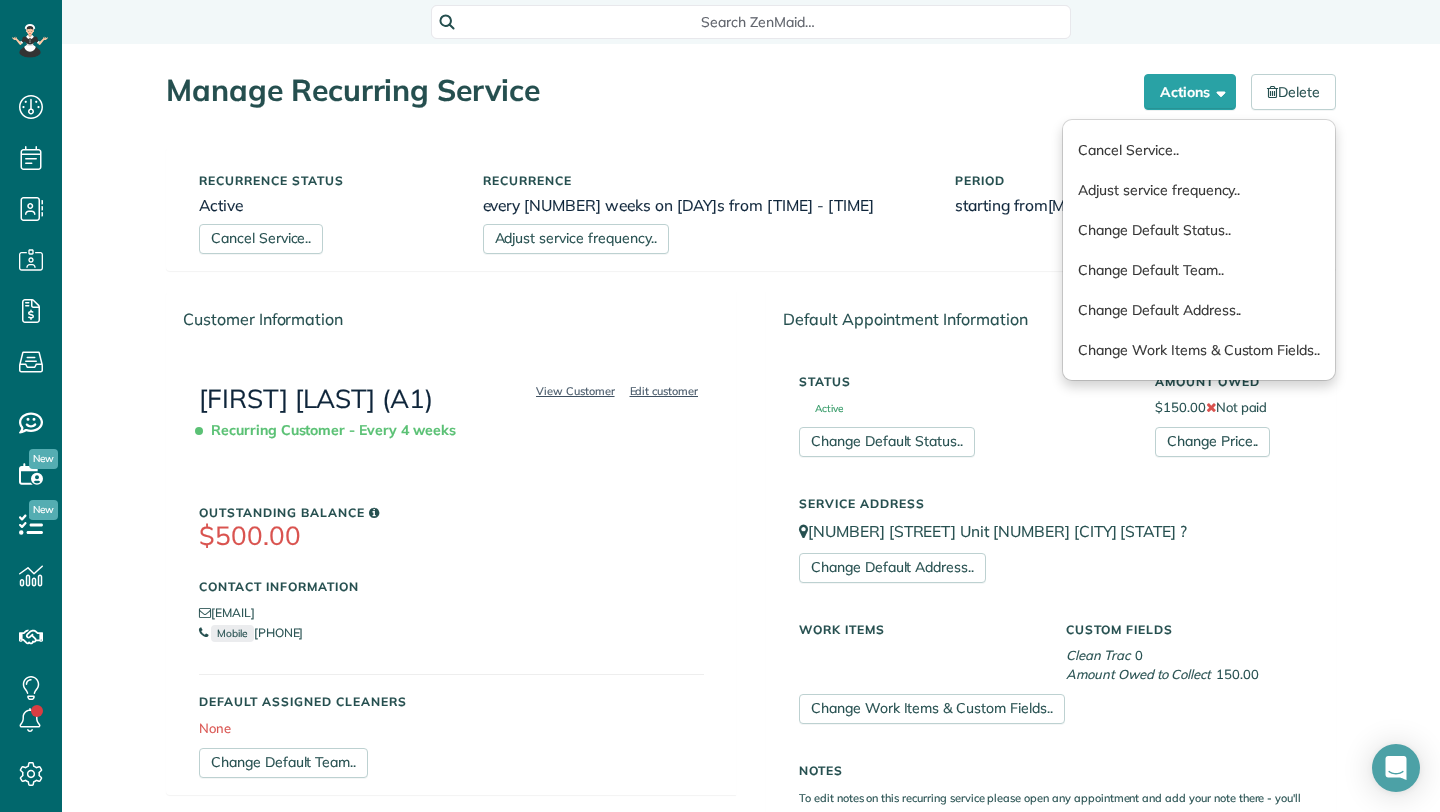 click on "Manage Recurring Service
Actions
Cancel Service..
Adjust service frequency..
Change Default Status..
Change Default Team..
Change Default Address..
Change Work Items & Custom Fields..
Delete
Recurrence status
Active
Cancel Service..
Recurrence" at bounding box center [751, 815] 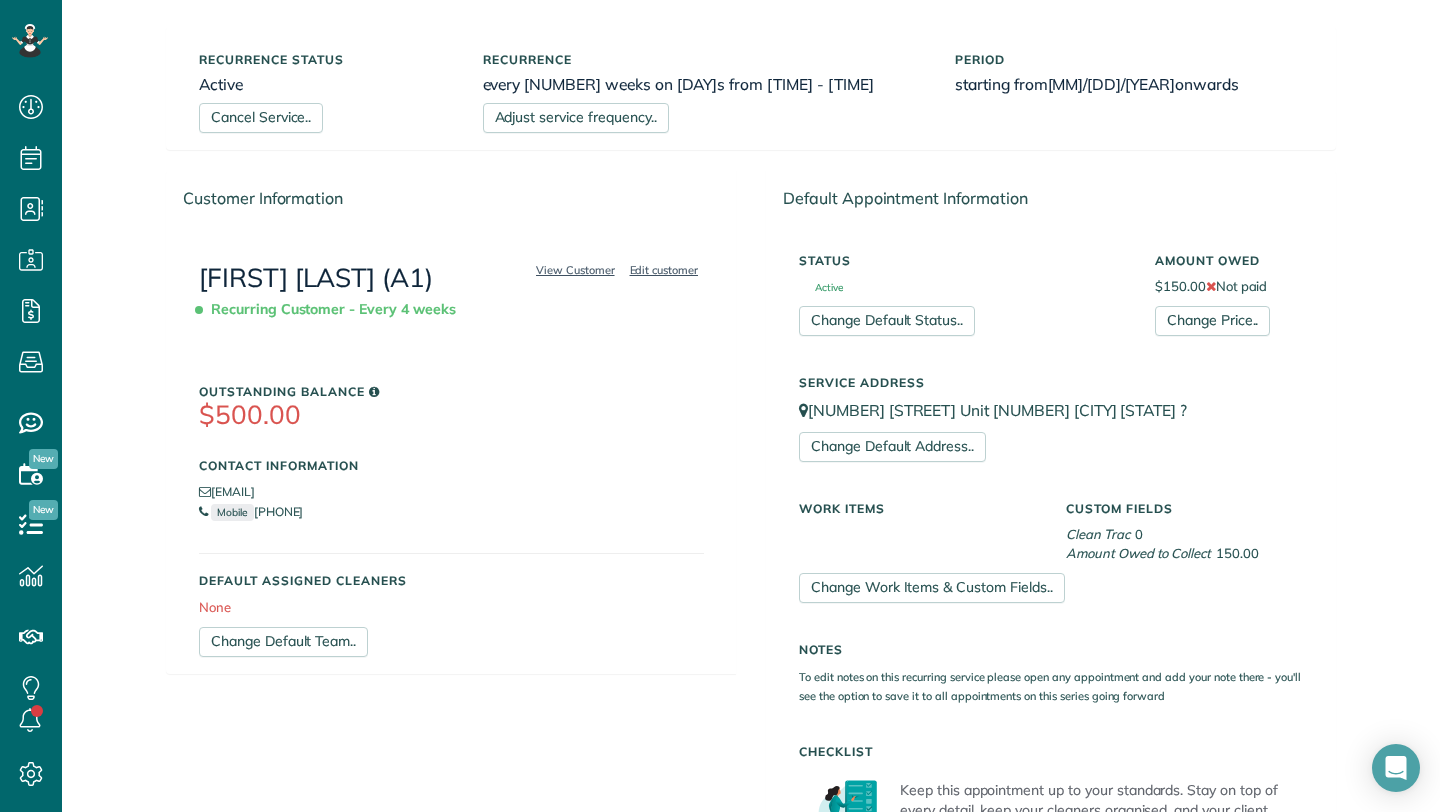 scroll, scrollTop: 0, scrollLeft: 0, axis: both 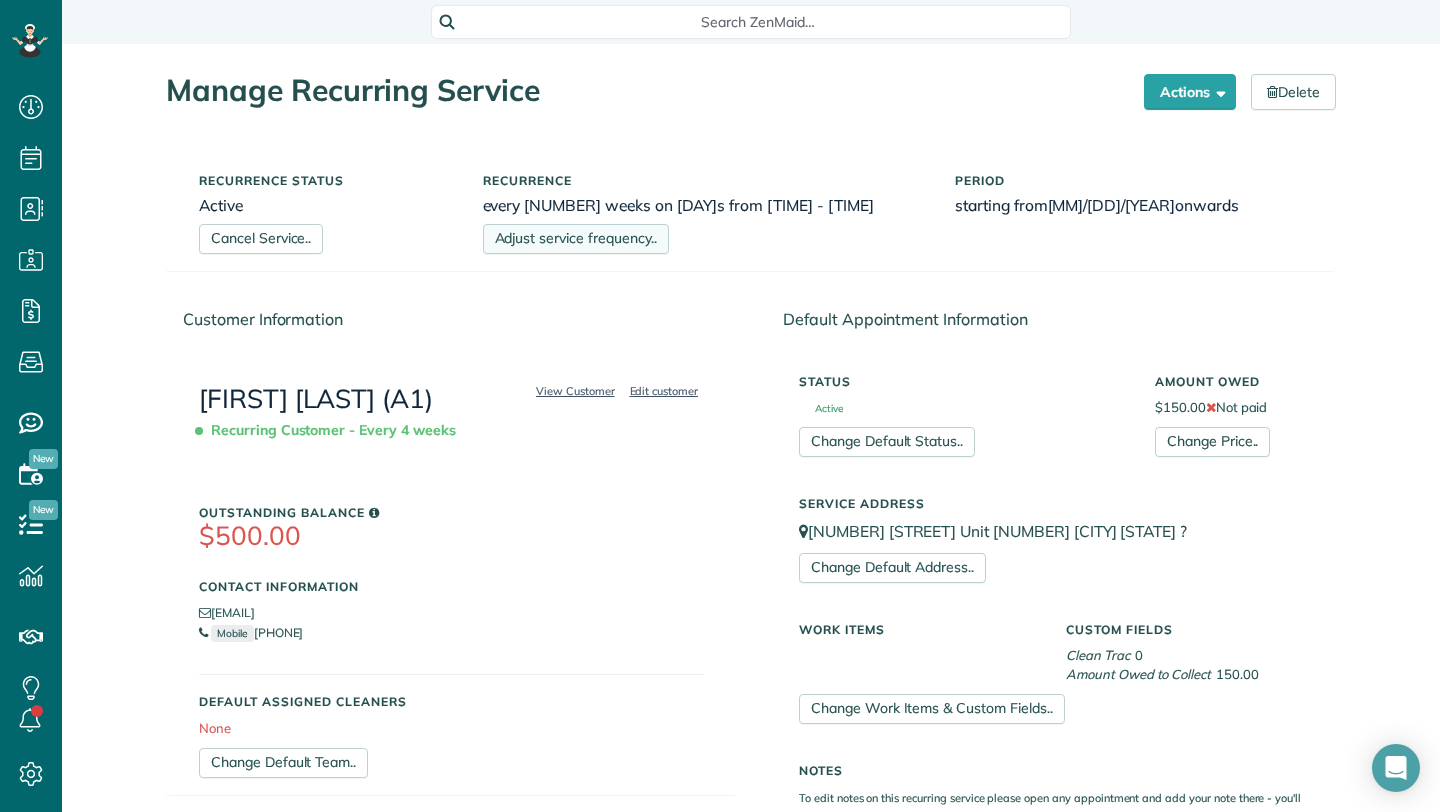 click on "Adjust service frequency.." at bounding box center [576, 239] 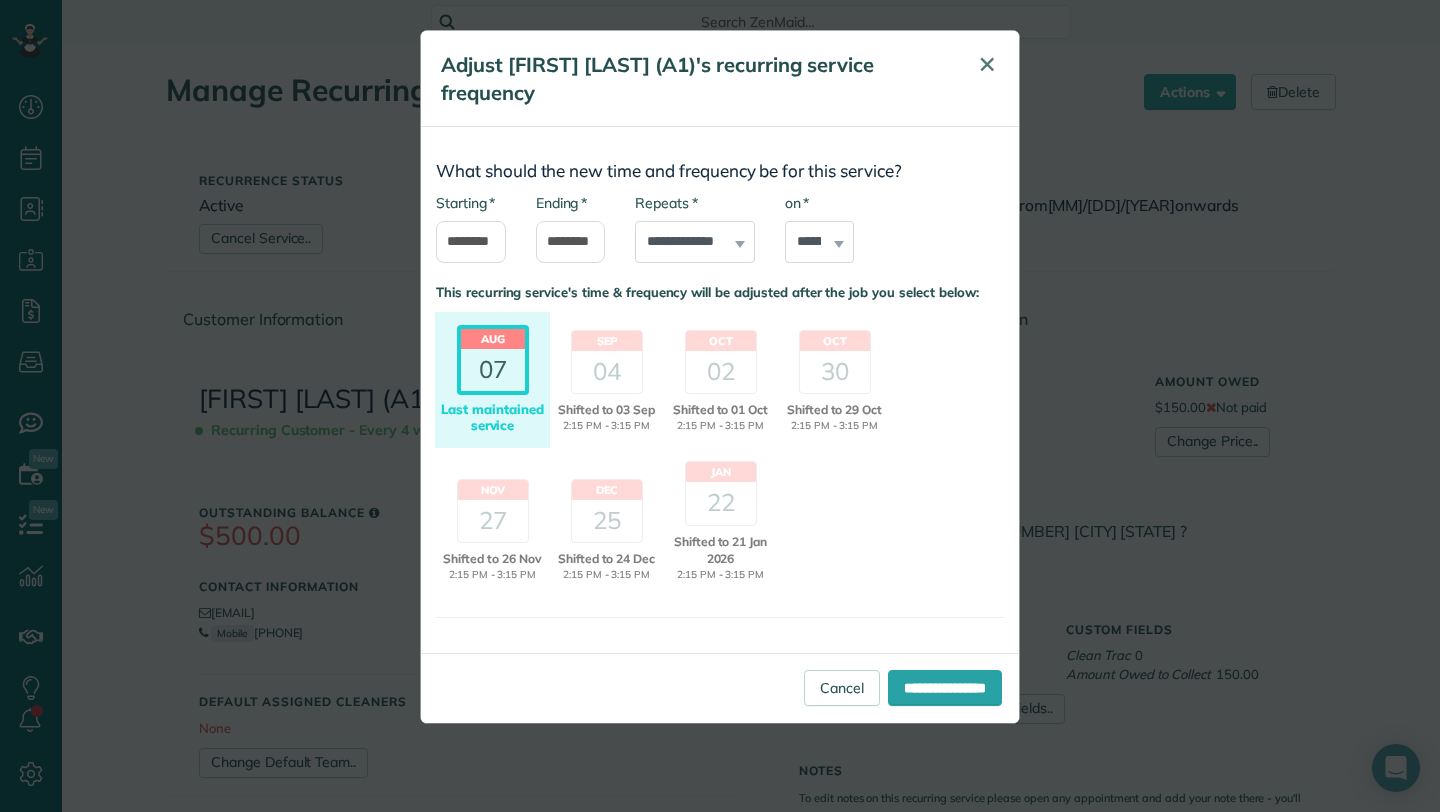 click on "✕" at bounding box center [987, 64] 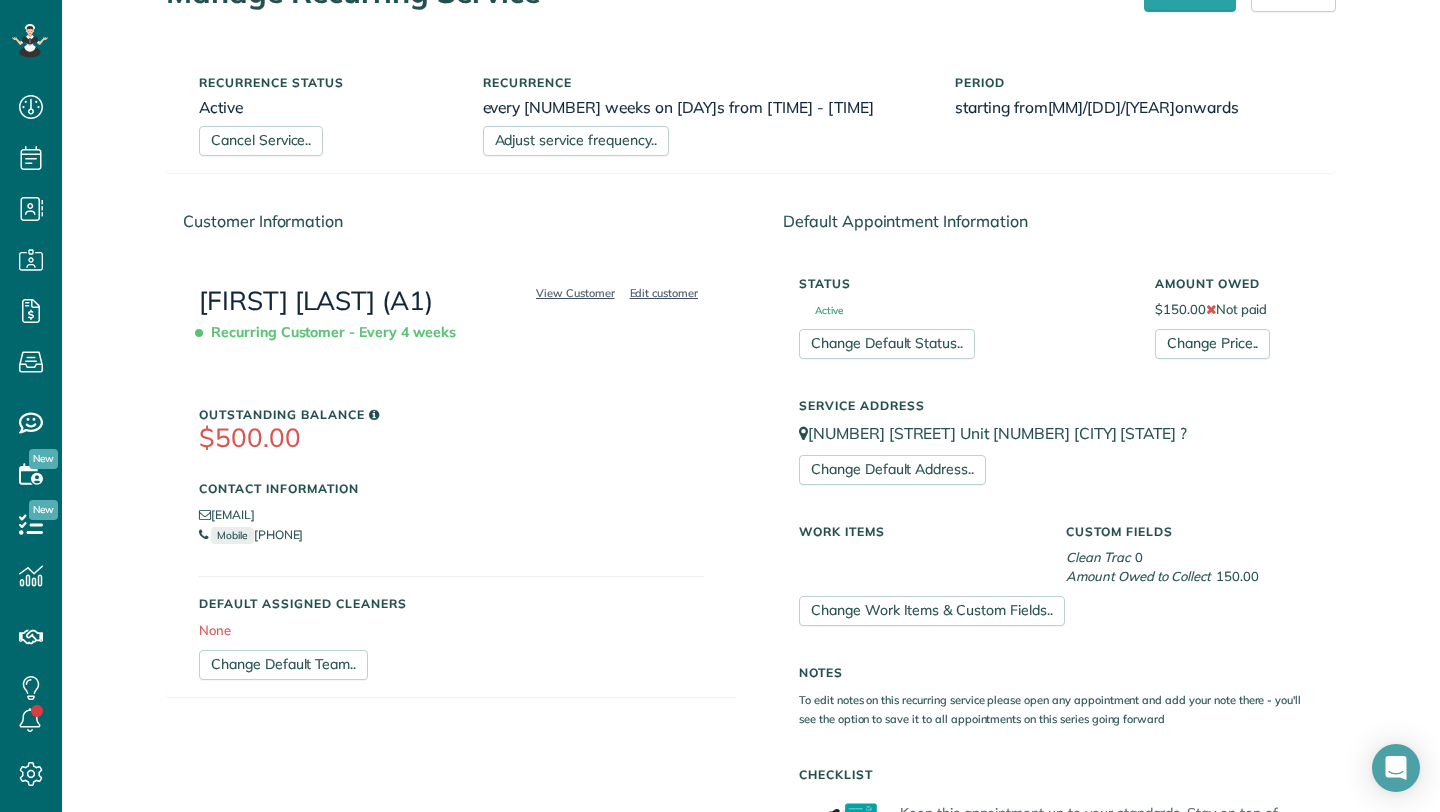 scroll, scrollTop: 0, scrollLeft: 0, axis: both 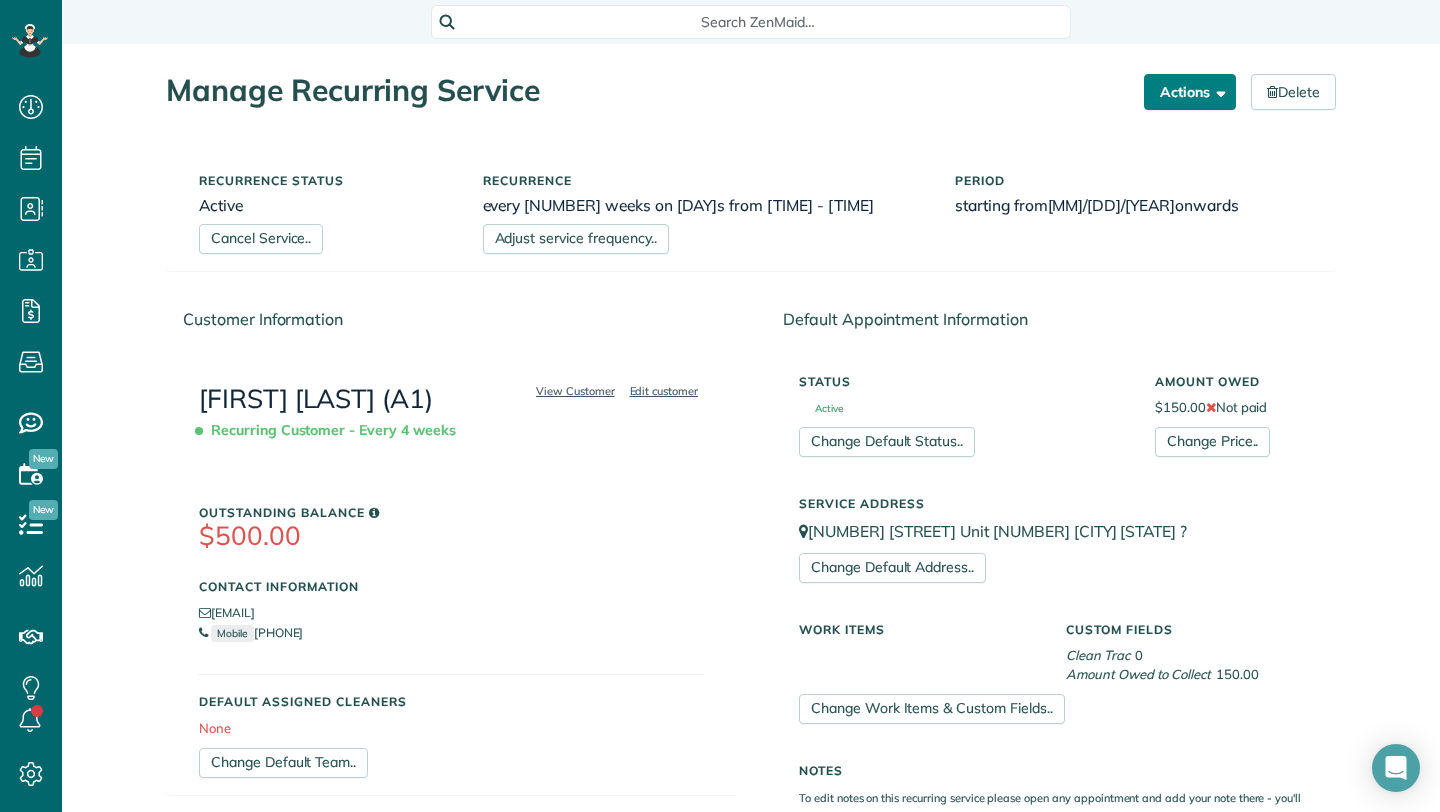click at bounding box center [1217, 91] 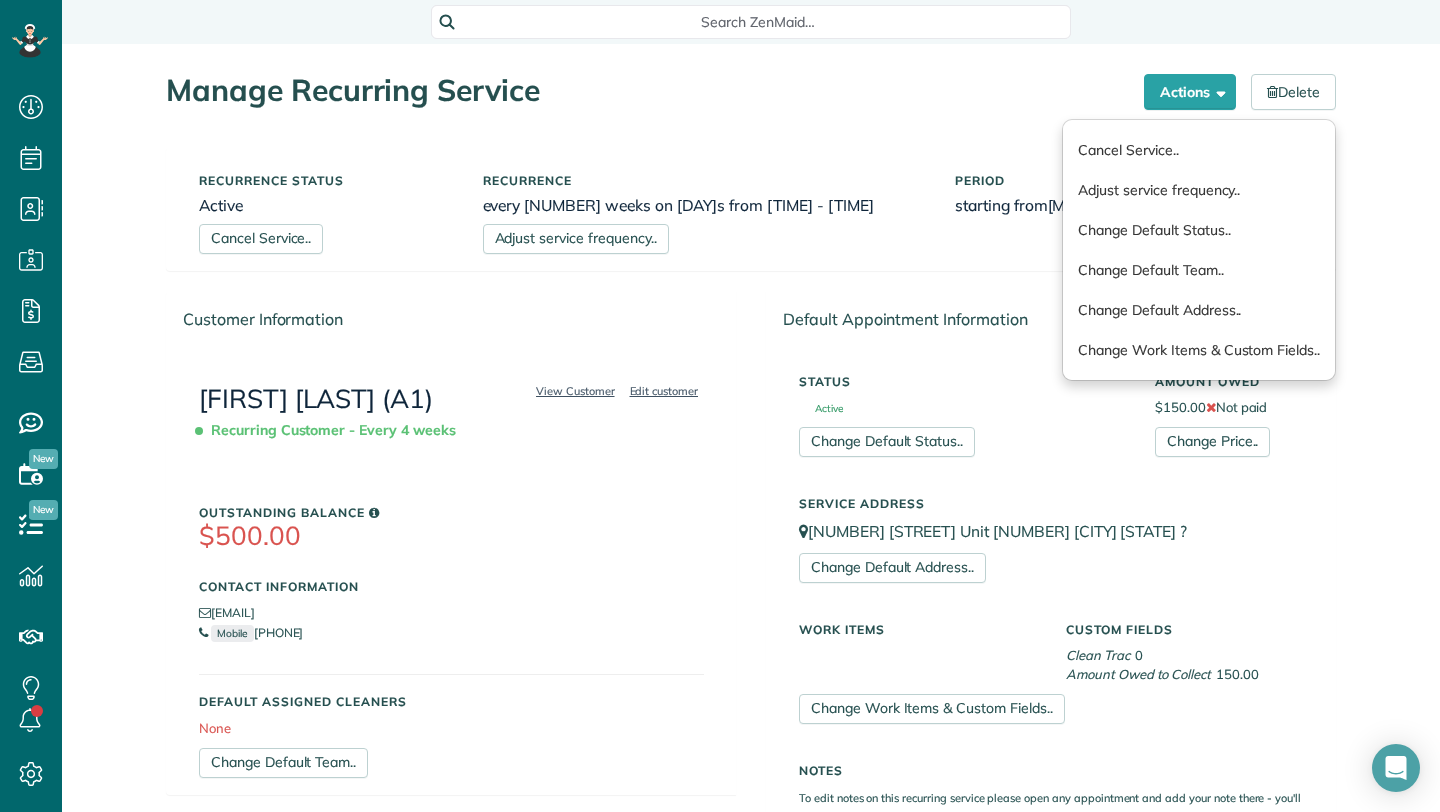 click on "Default Appointment Information" at bounding box center [1051, 319] 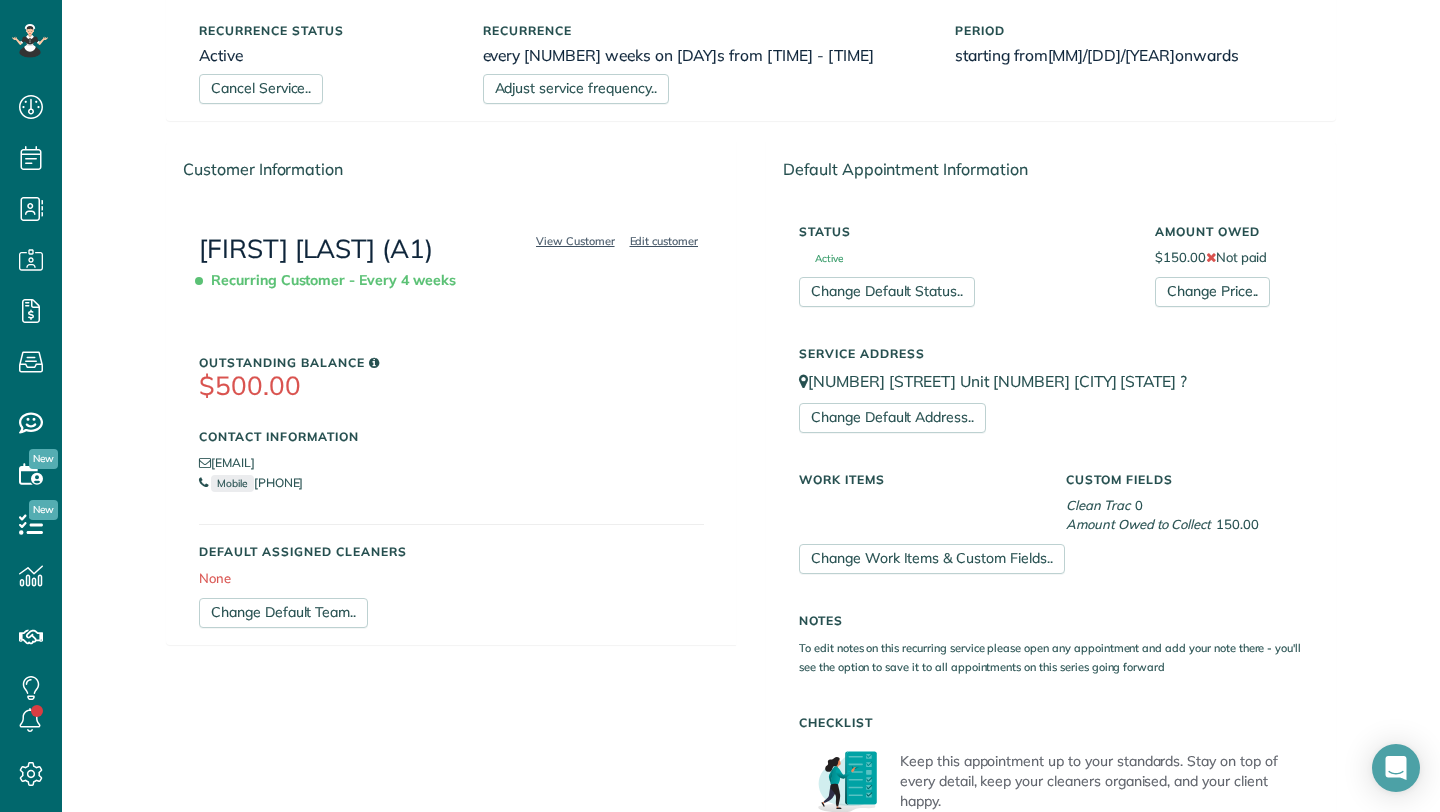 scroll, scrollTop: 0, scrollLeft: 0, axis: both 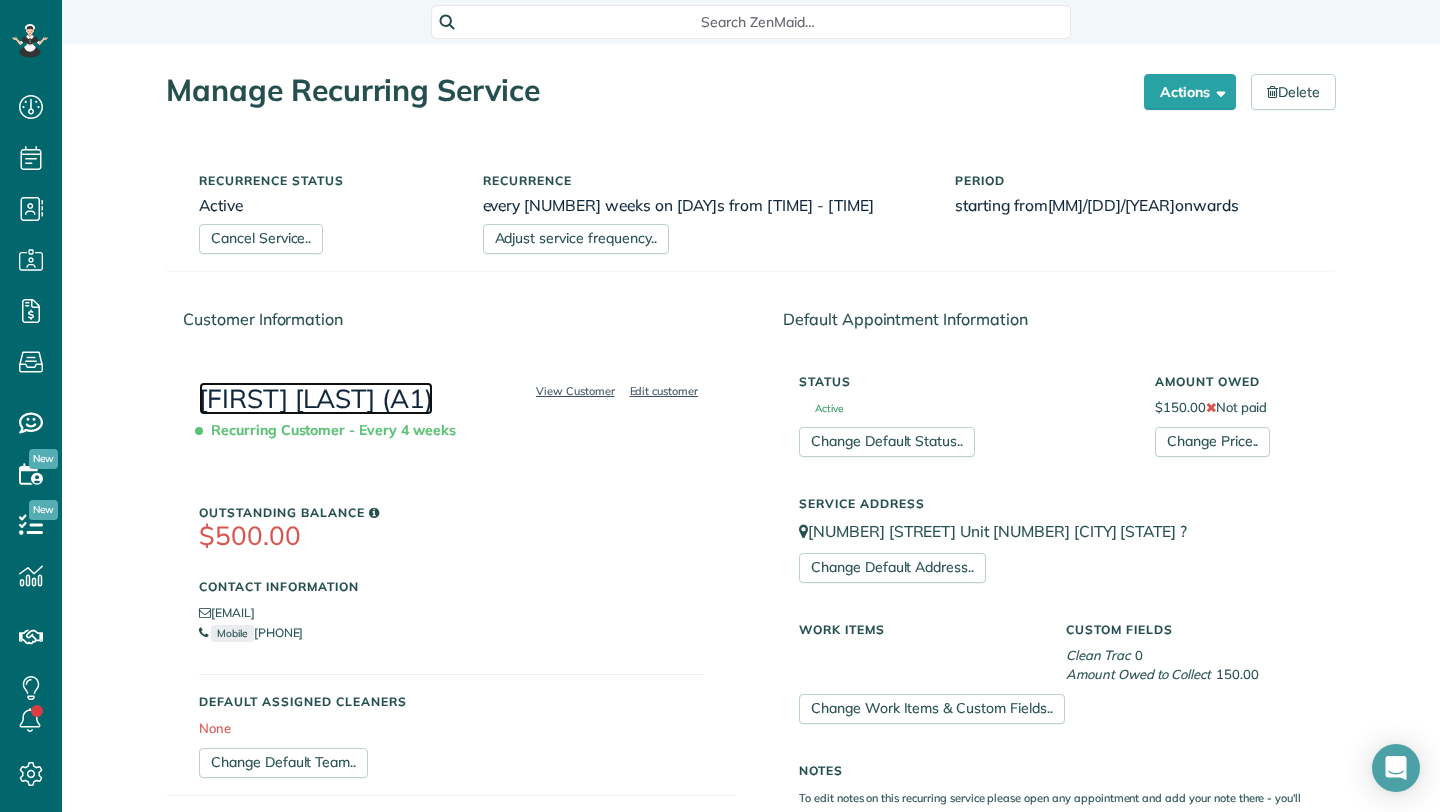 click on "[FIRST] [LAST] (A1)" at bounding box center (316, 398) 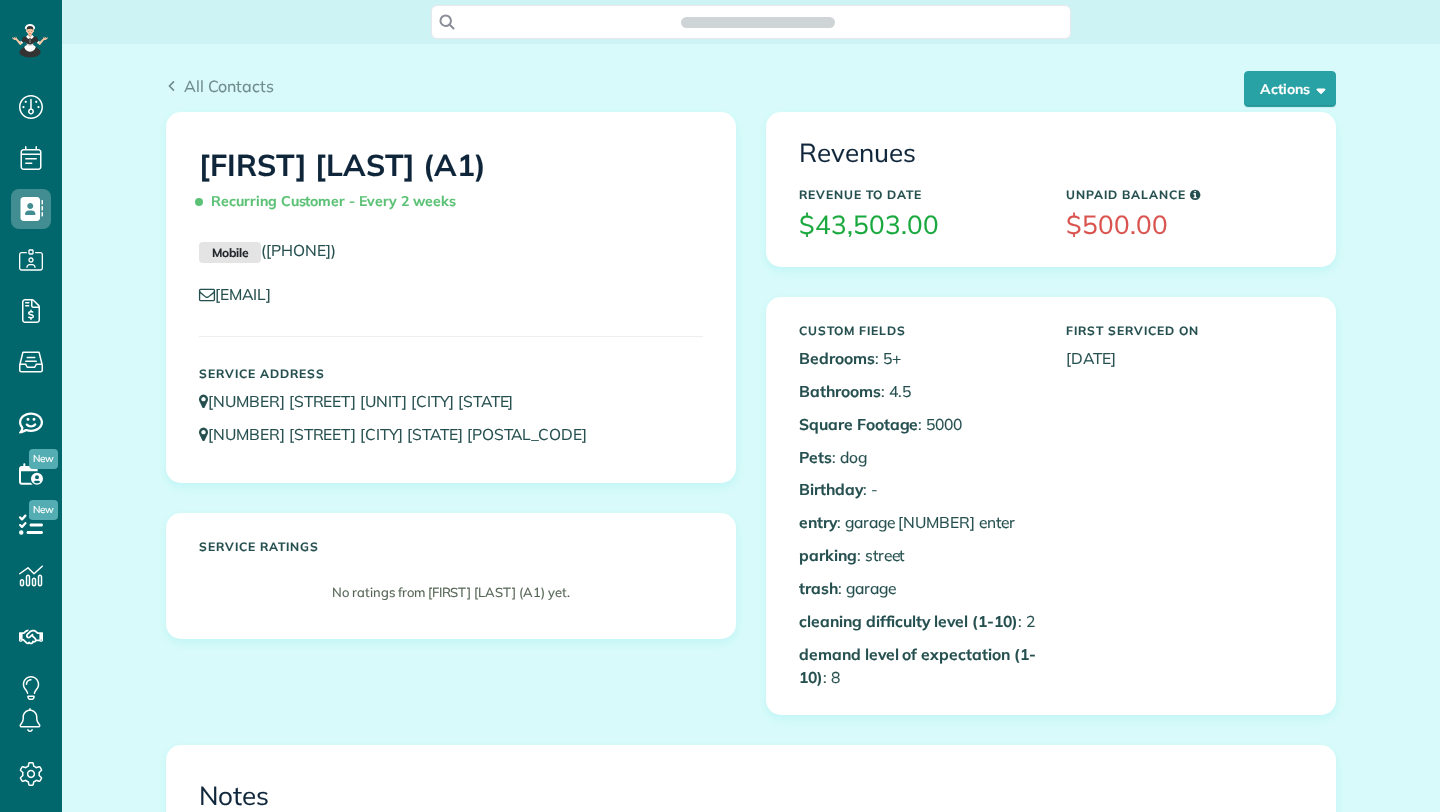 scroll, scrollTop: 0, scrollLeft: 0, axis: both 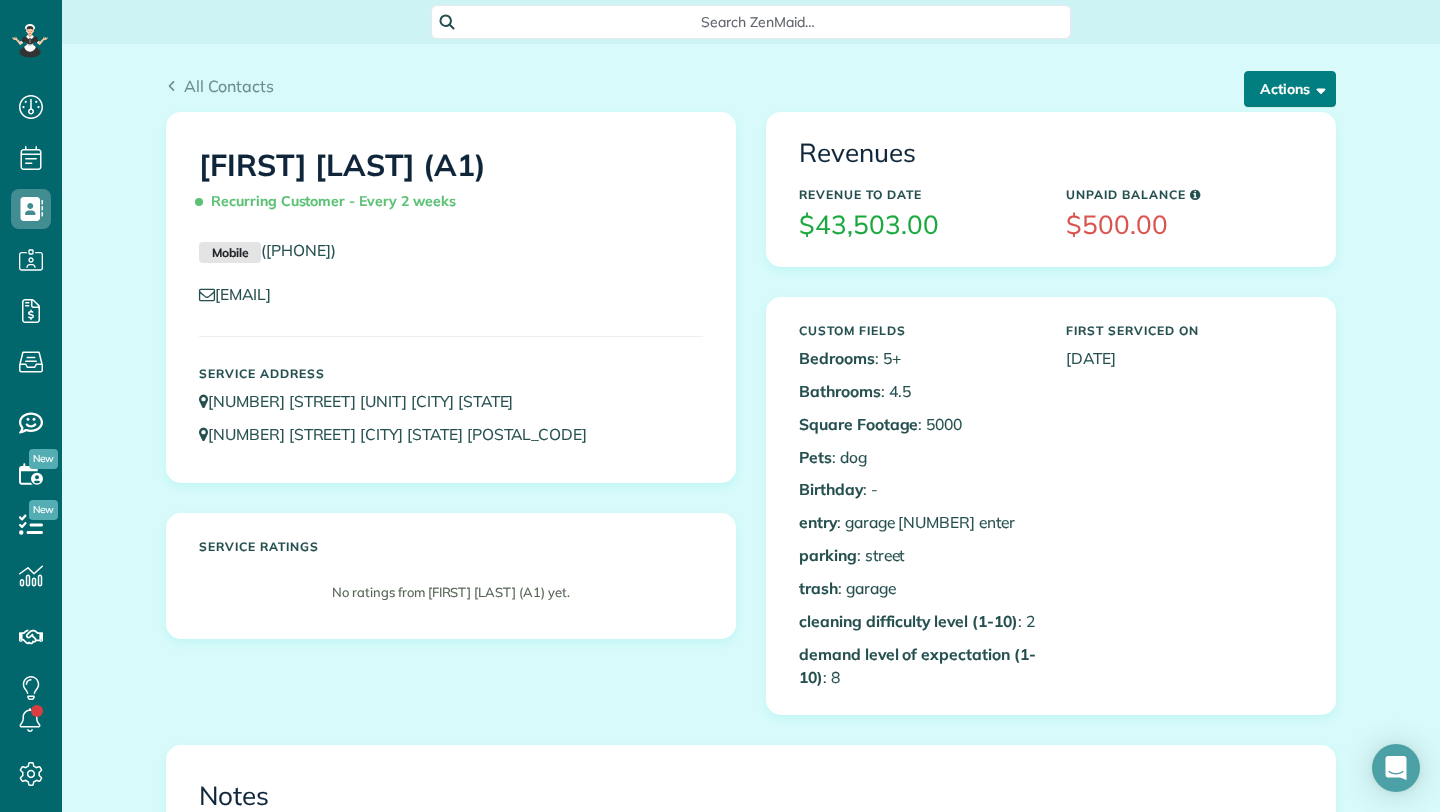 click at bounding box center (1317, 88) 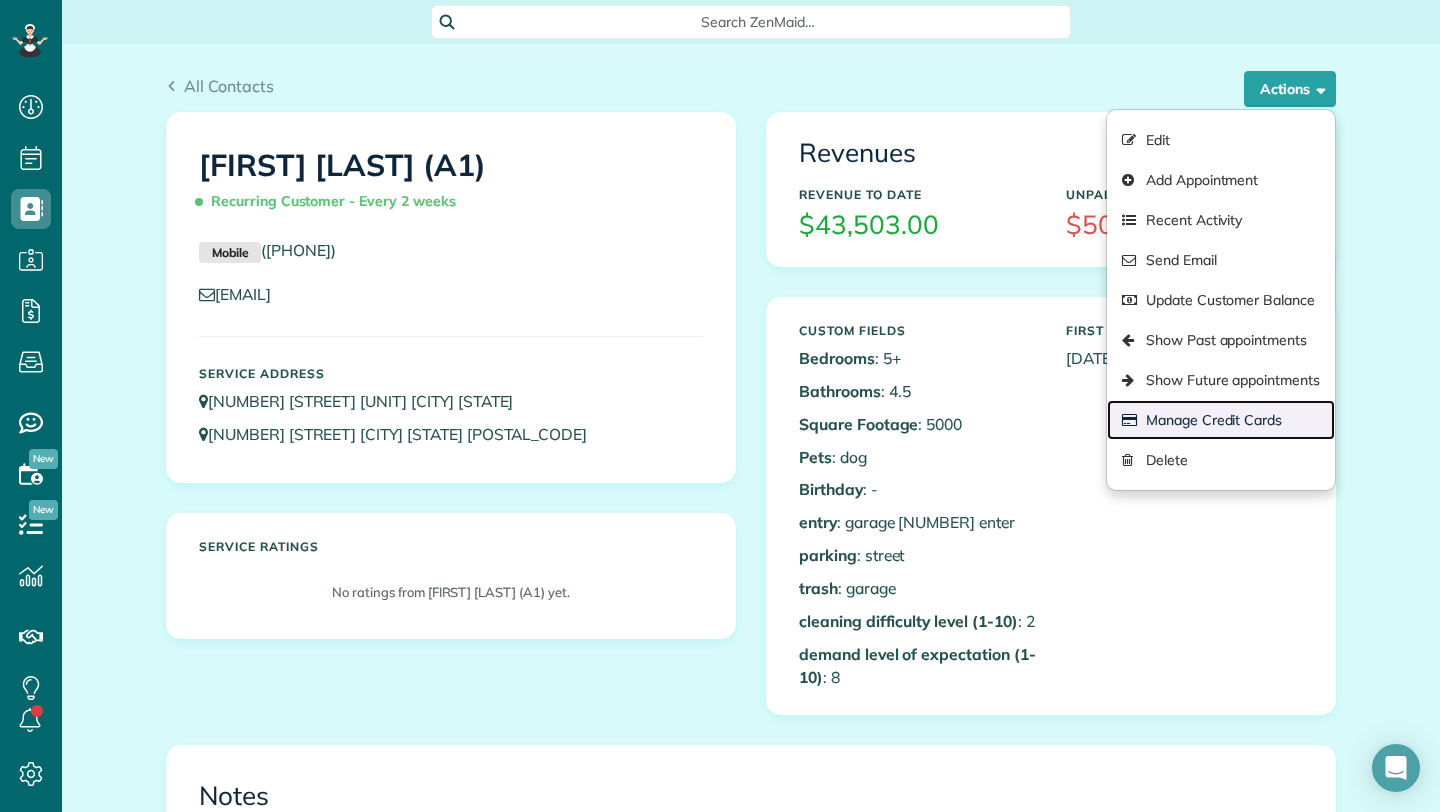 click on "Manage Credit Cards" at bounding box center [1221, 420] 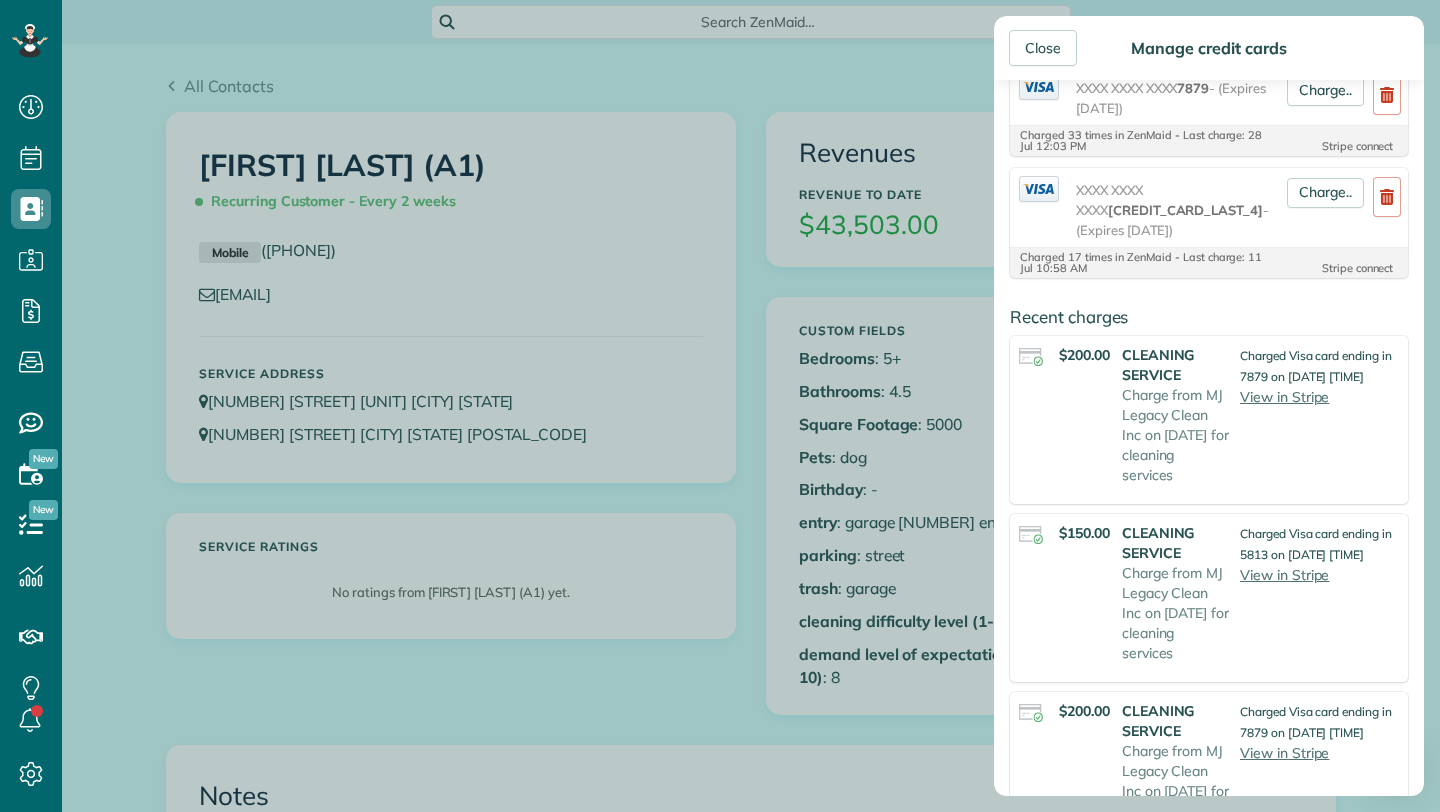 scroll, scrollTop: 216, scrollLeft: 0, axis: vertical 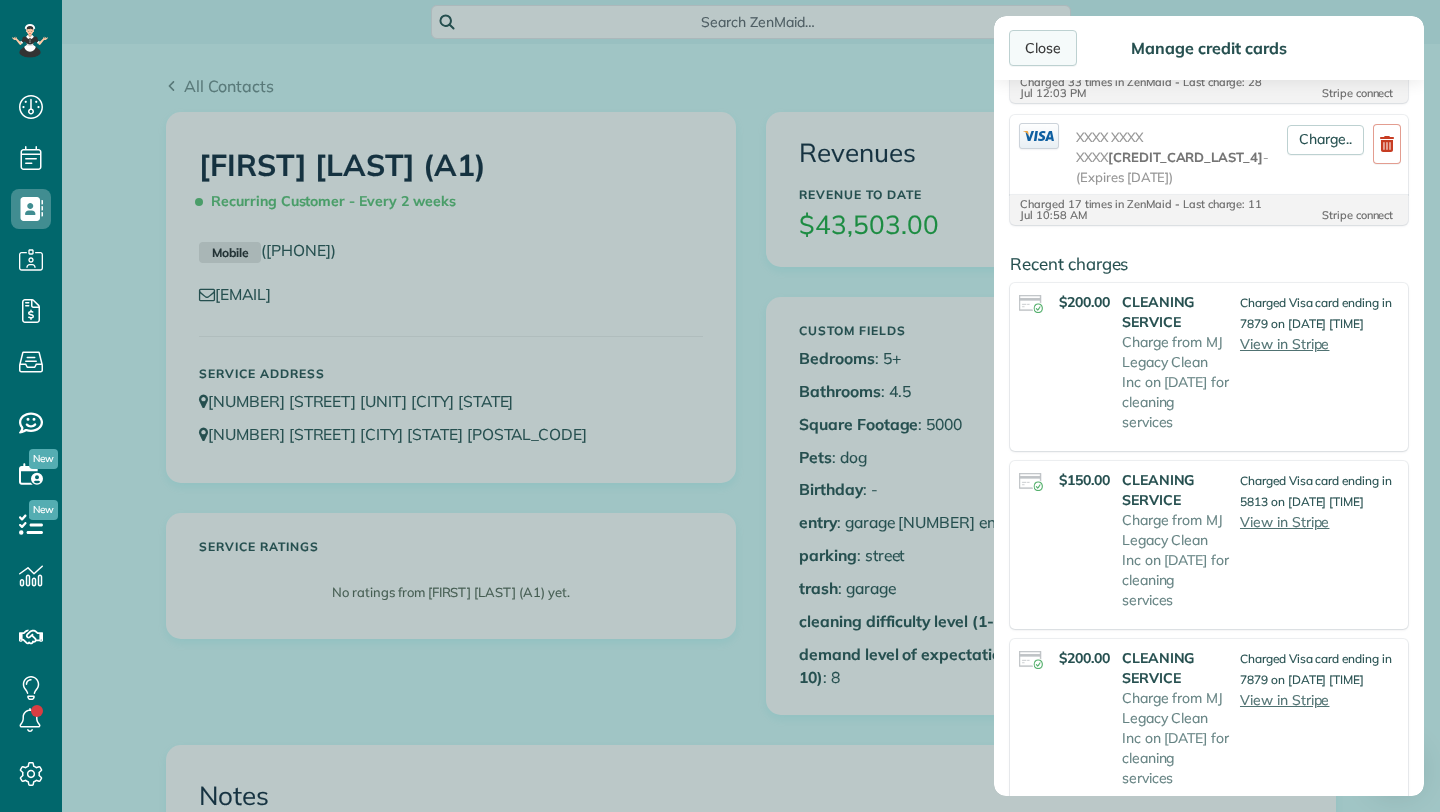 click on "Close" at bounding box center (1043, 48) 